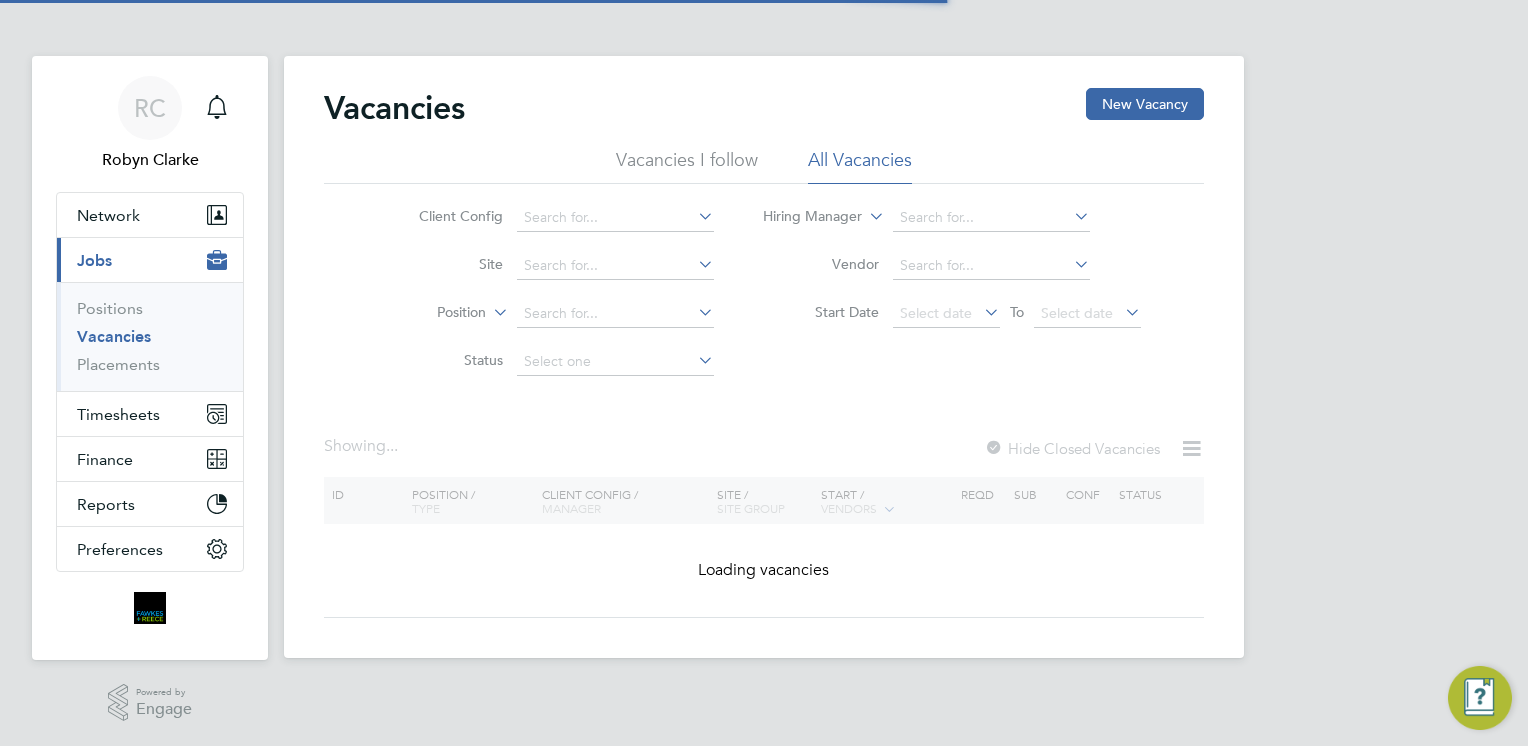 scroll, scrollTop: 0, scrollLeft: 0, axis: both 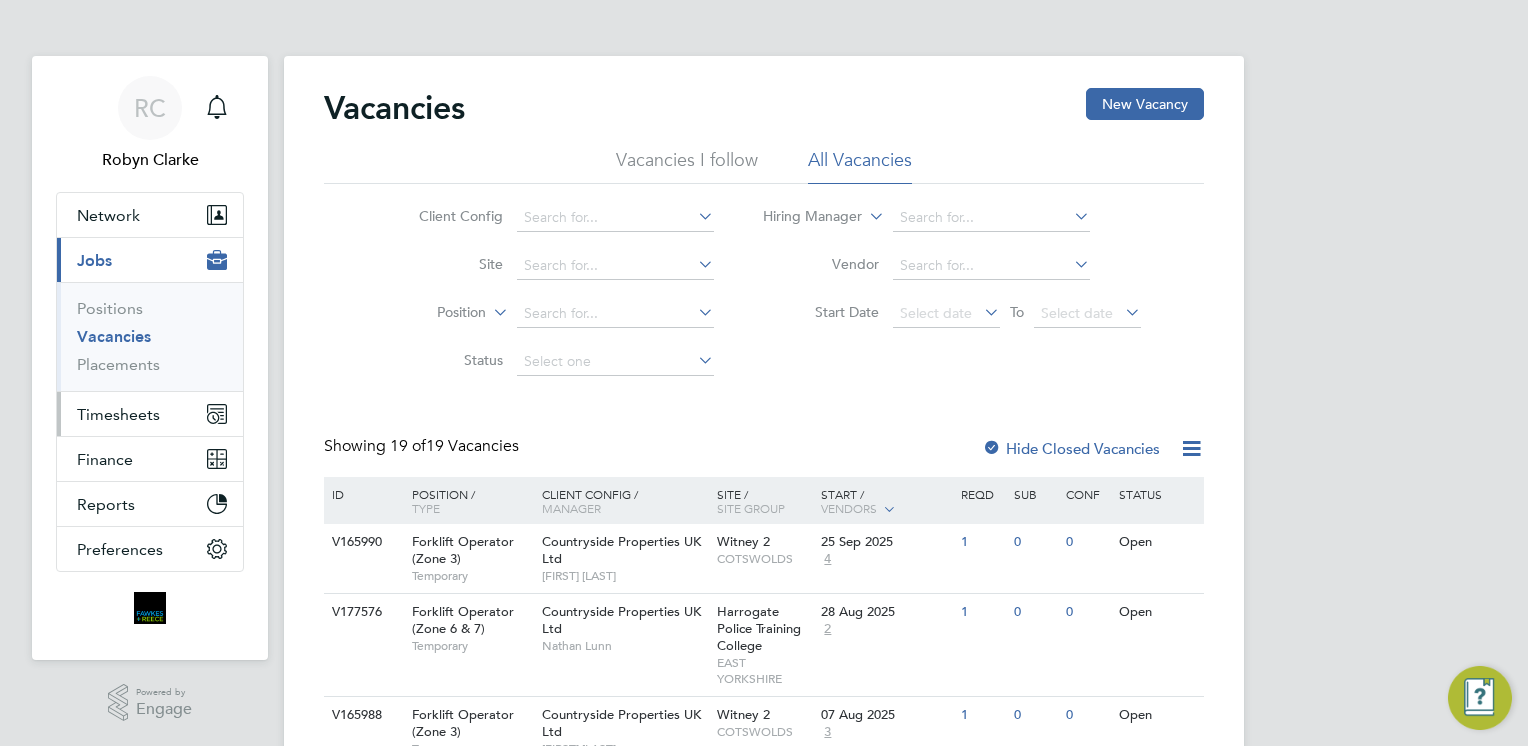 drag, startPoint x: 147, startPoint y: 419, endPoint x: 156, endPoint y: 414, distance: 10.29563 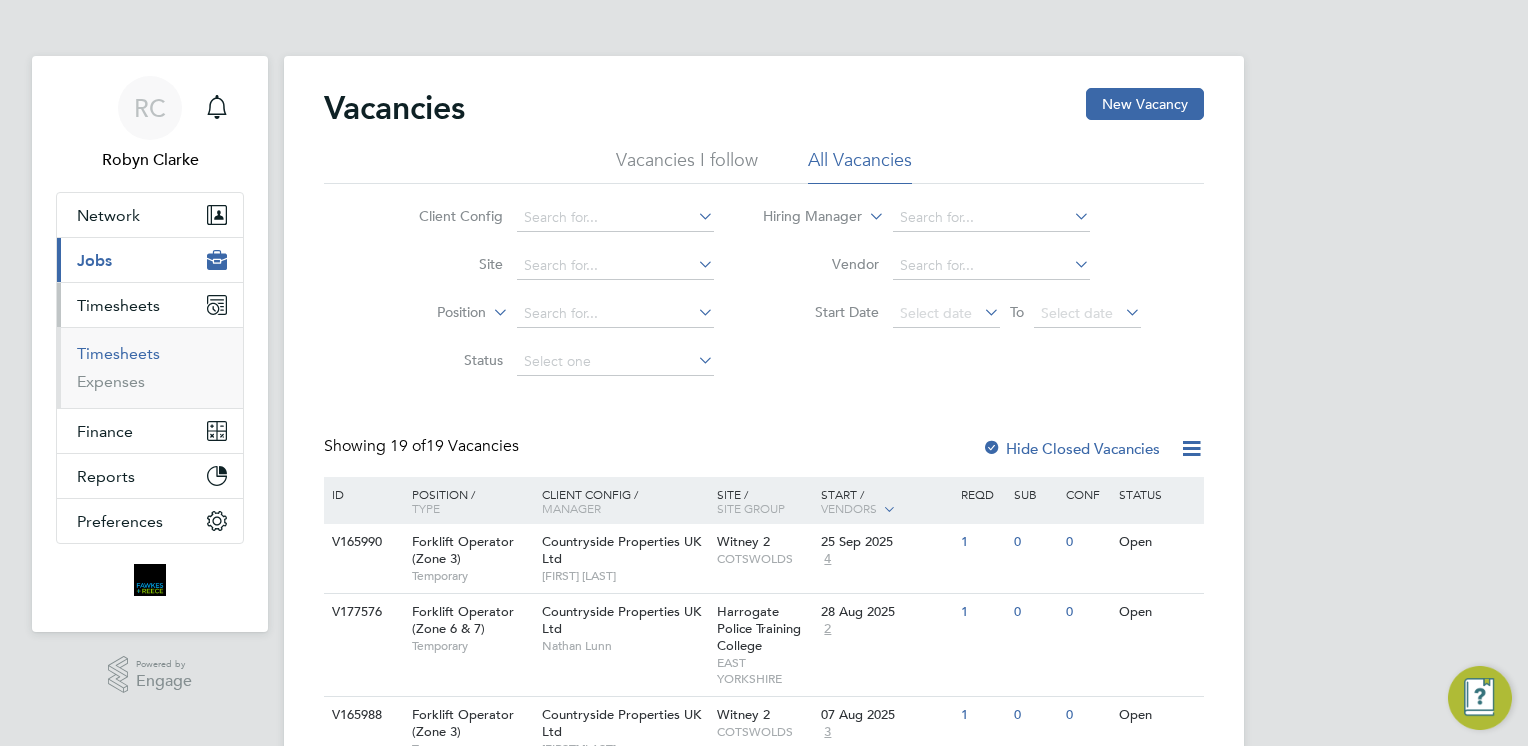 click on "Timesheets" at bounding box center (118, 353) 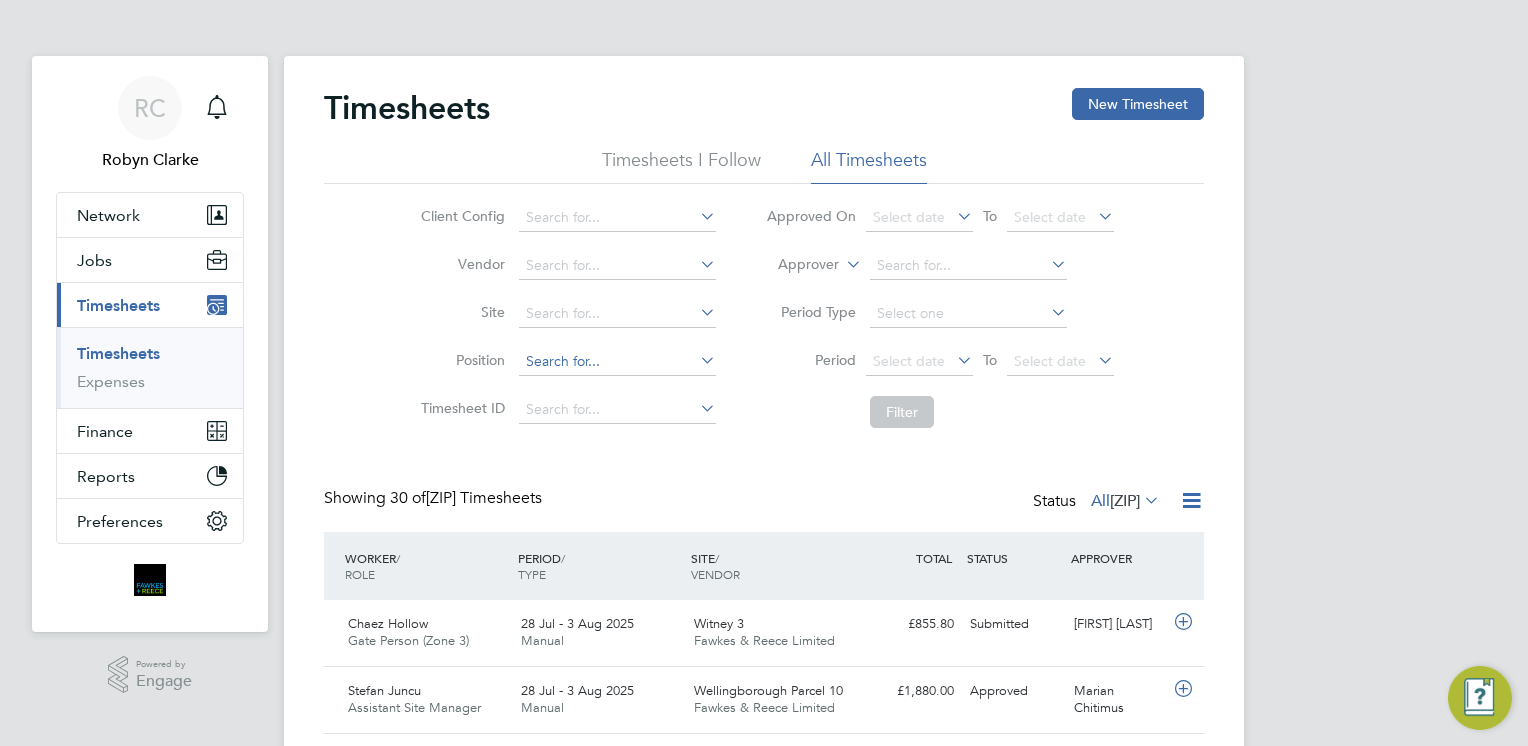 scroll, scrollTop: 9, scrollLeft: 10, axis: both 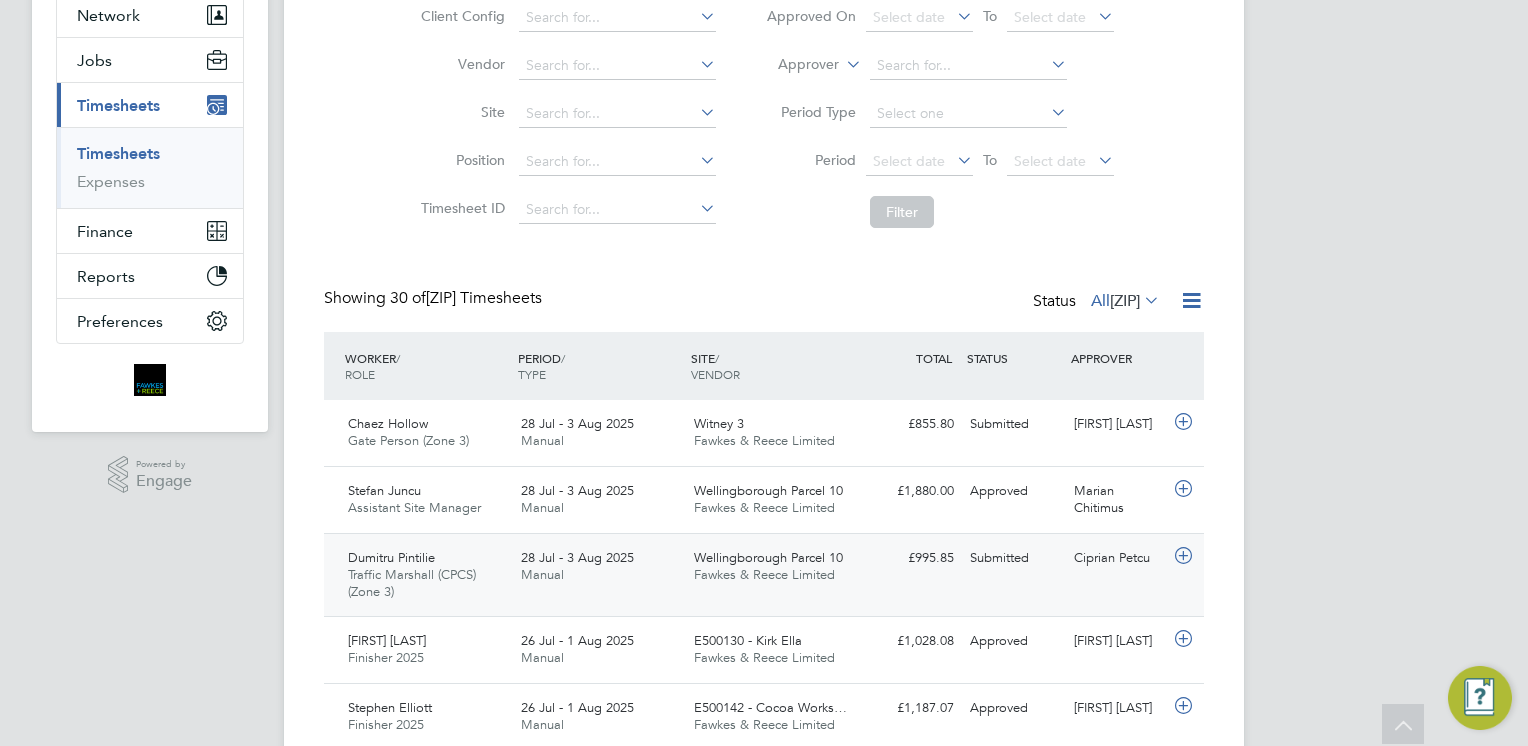 click on "28 Jul - 3 Aug 2025 Manual" 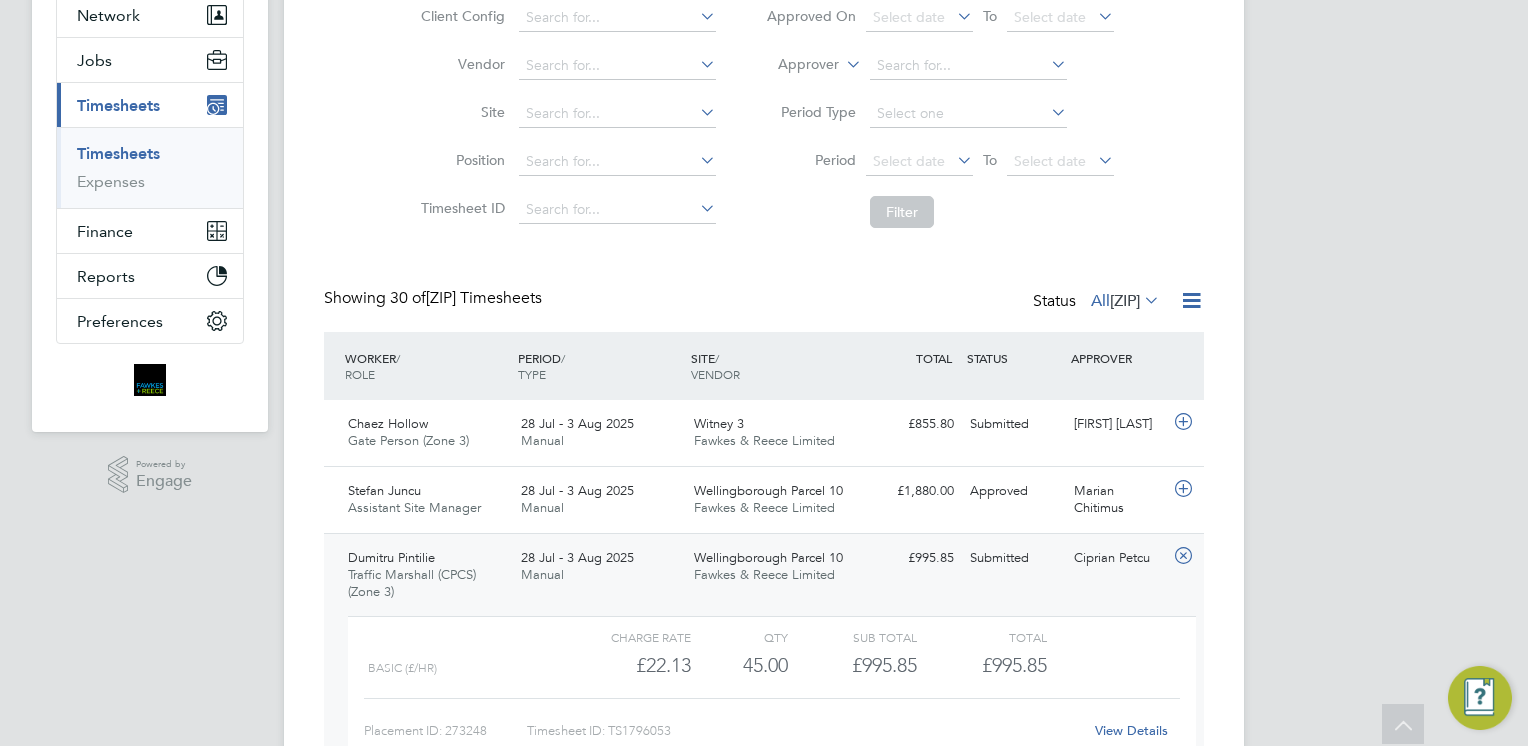 click on "28 Jul - 3 Aug 2025 Manual" 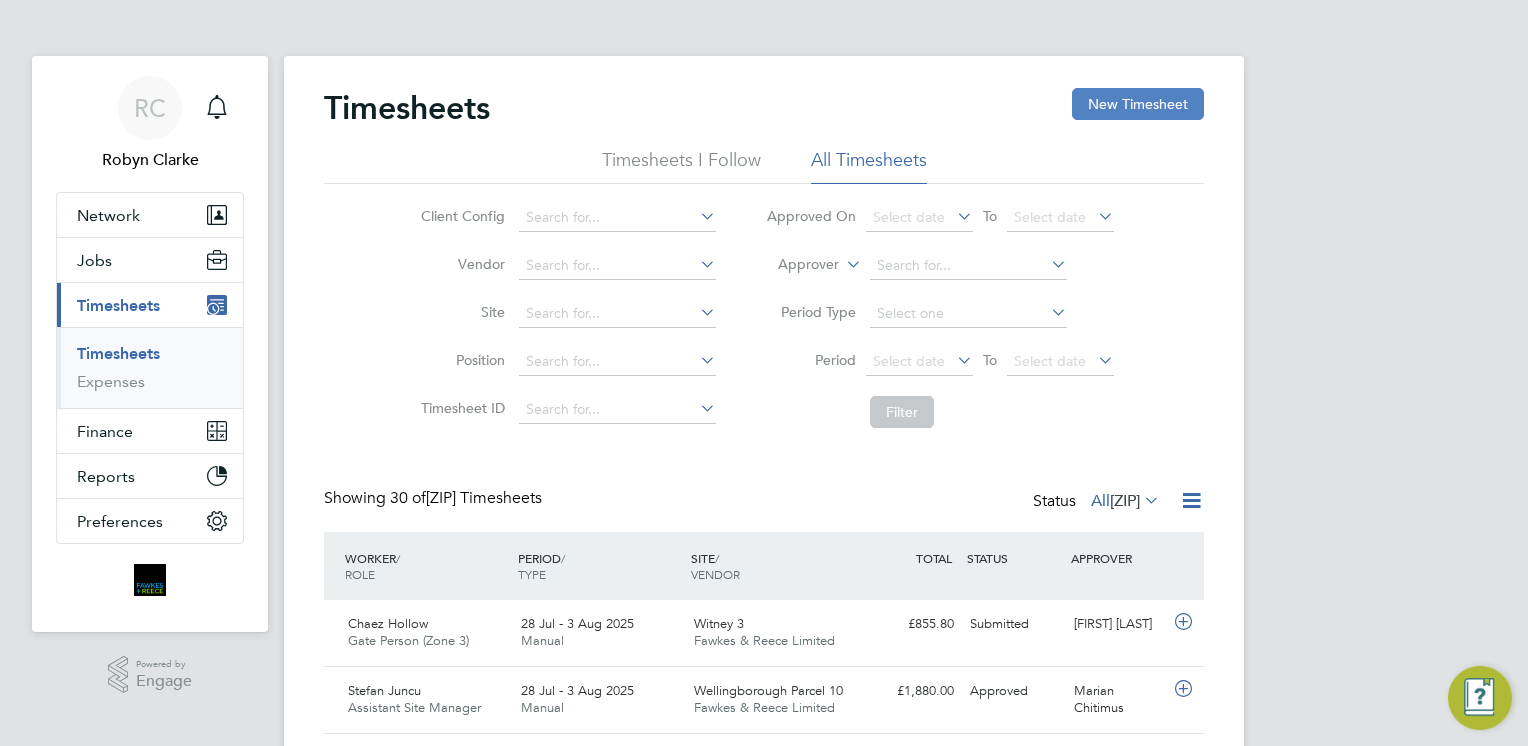 click on "New Timesheet" 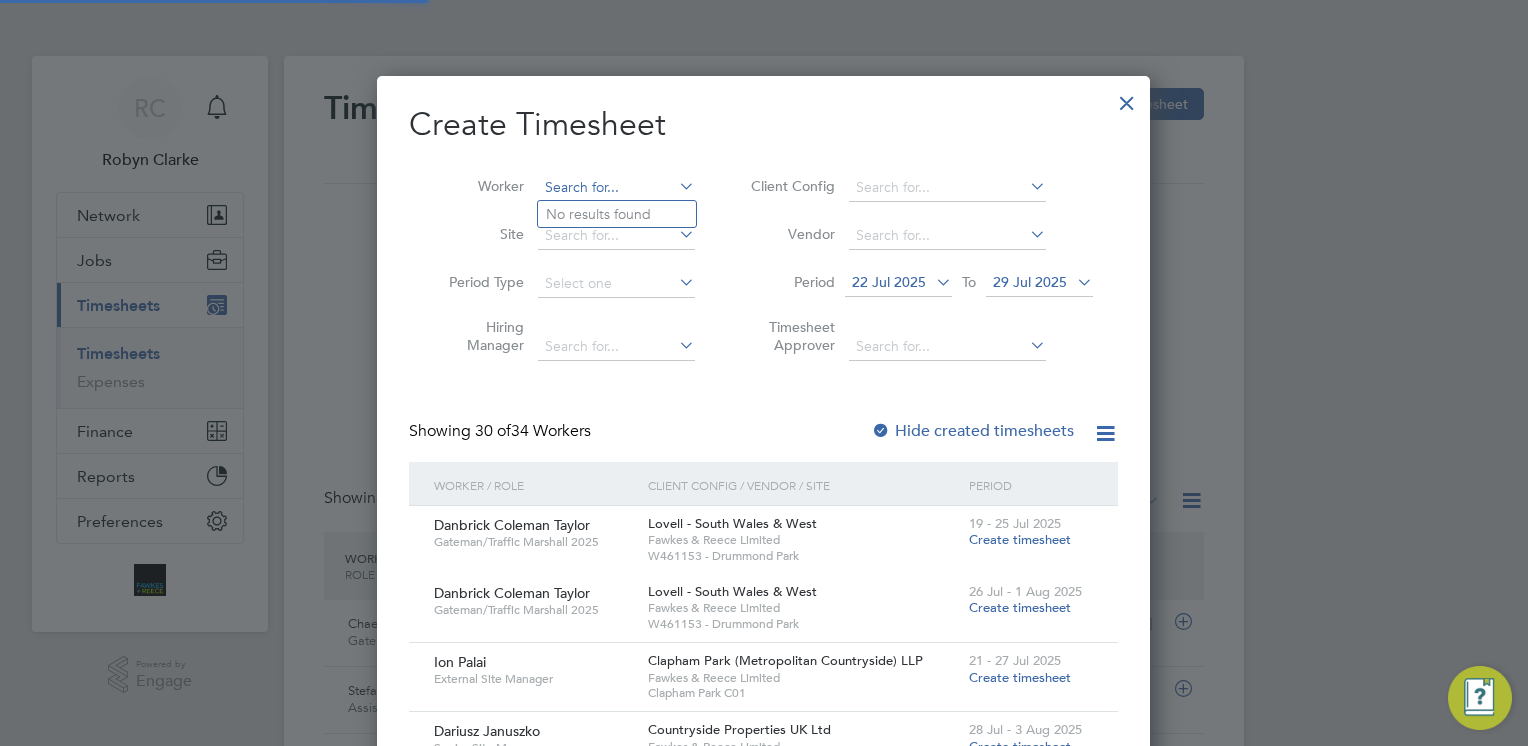 click at bounding box center [616, 188] 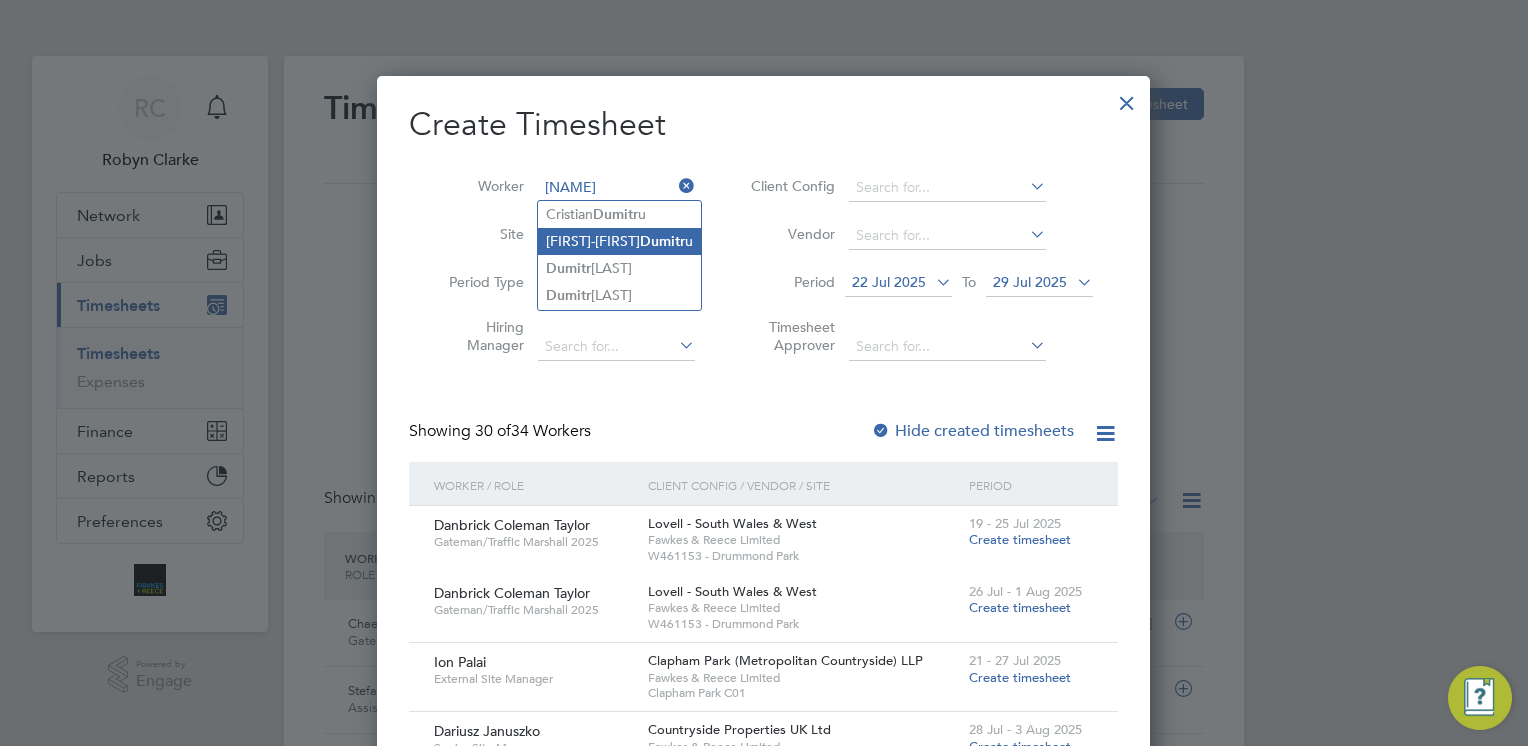 click on "[FIRST]-[FIRST] [LAST]" 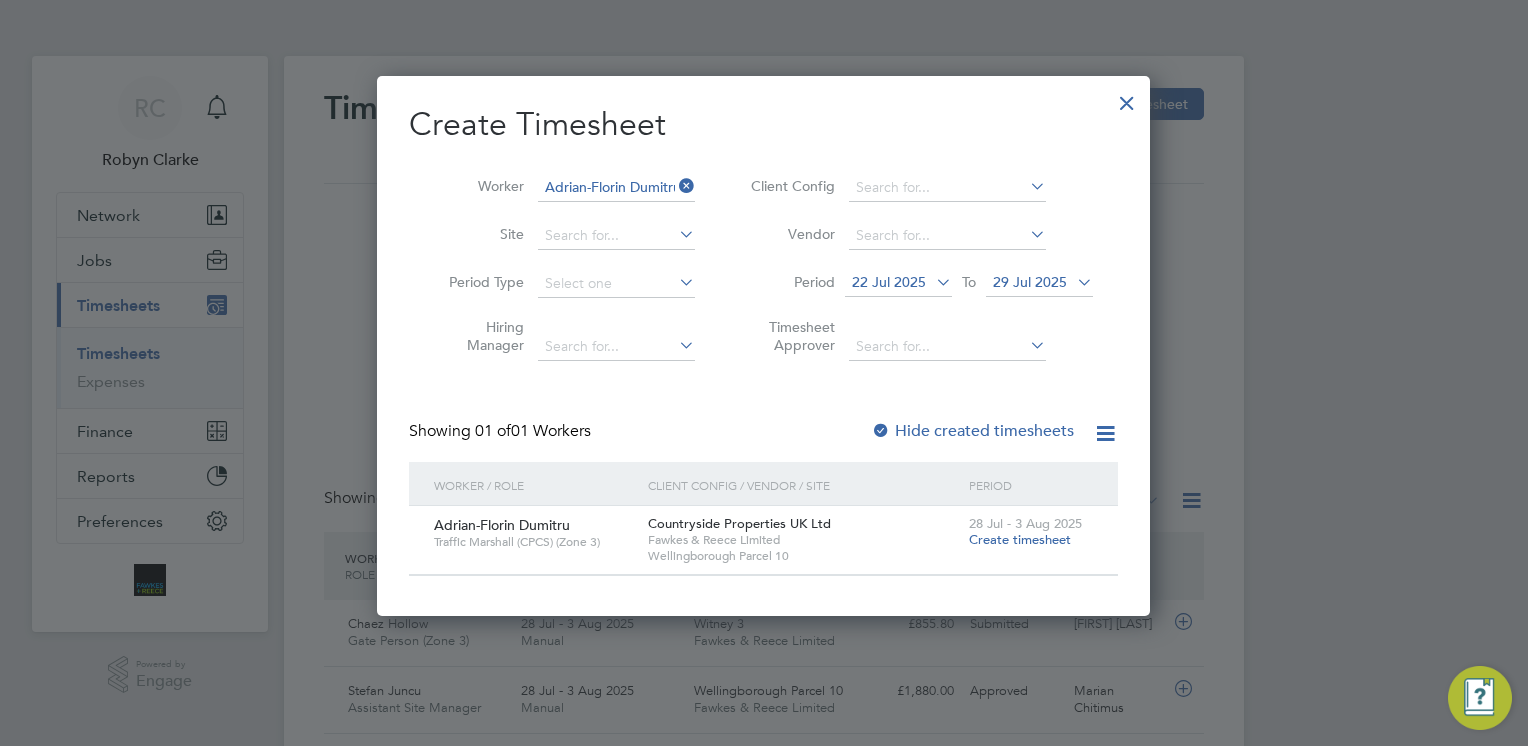 click on "Create timesheet" at bounding box center [1020, 539] 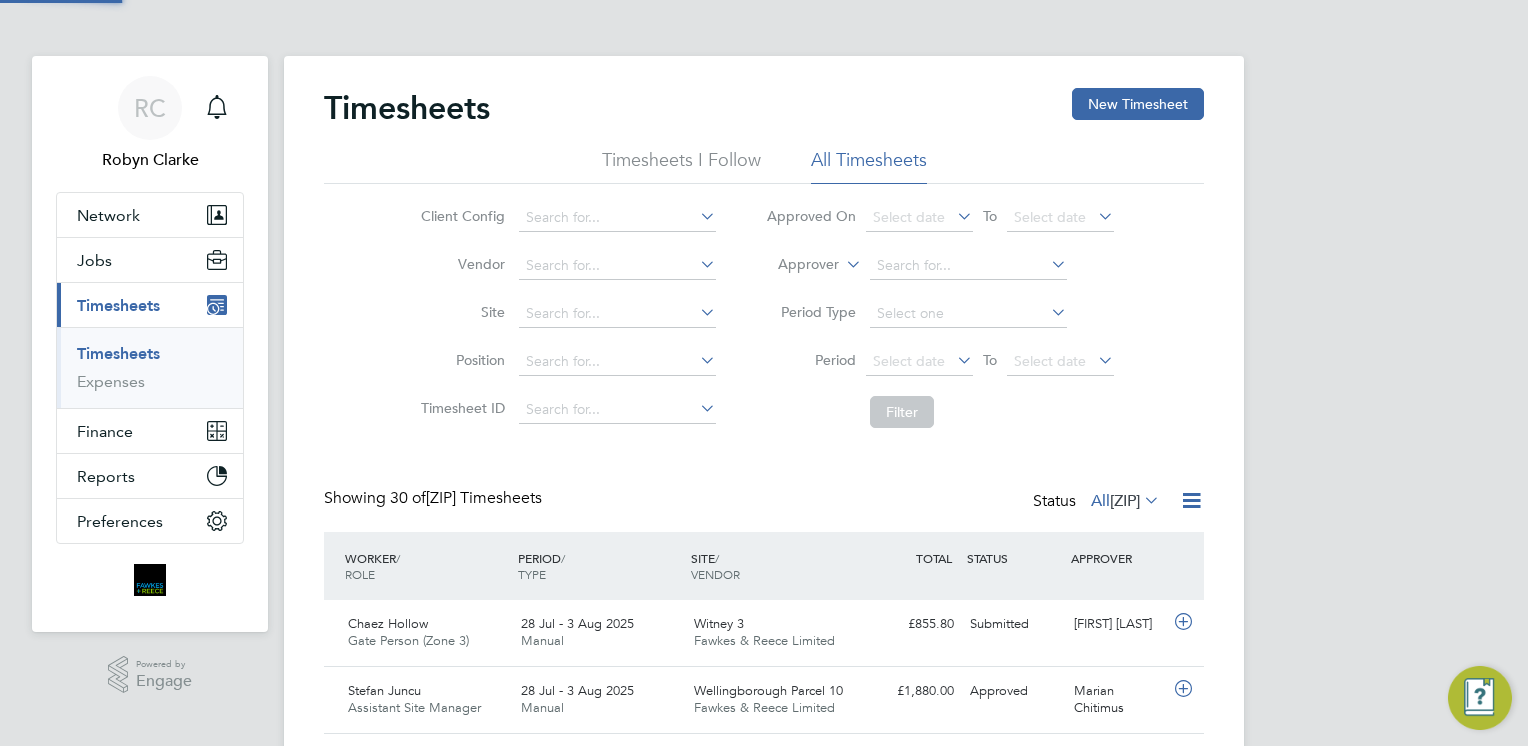 scroll, scrollTop: 9, scrollLeft: 10, axis: both 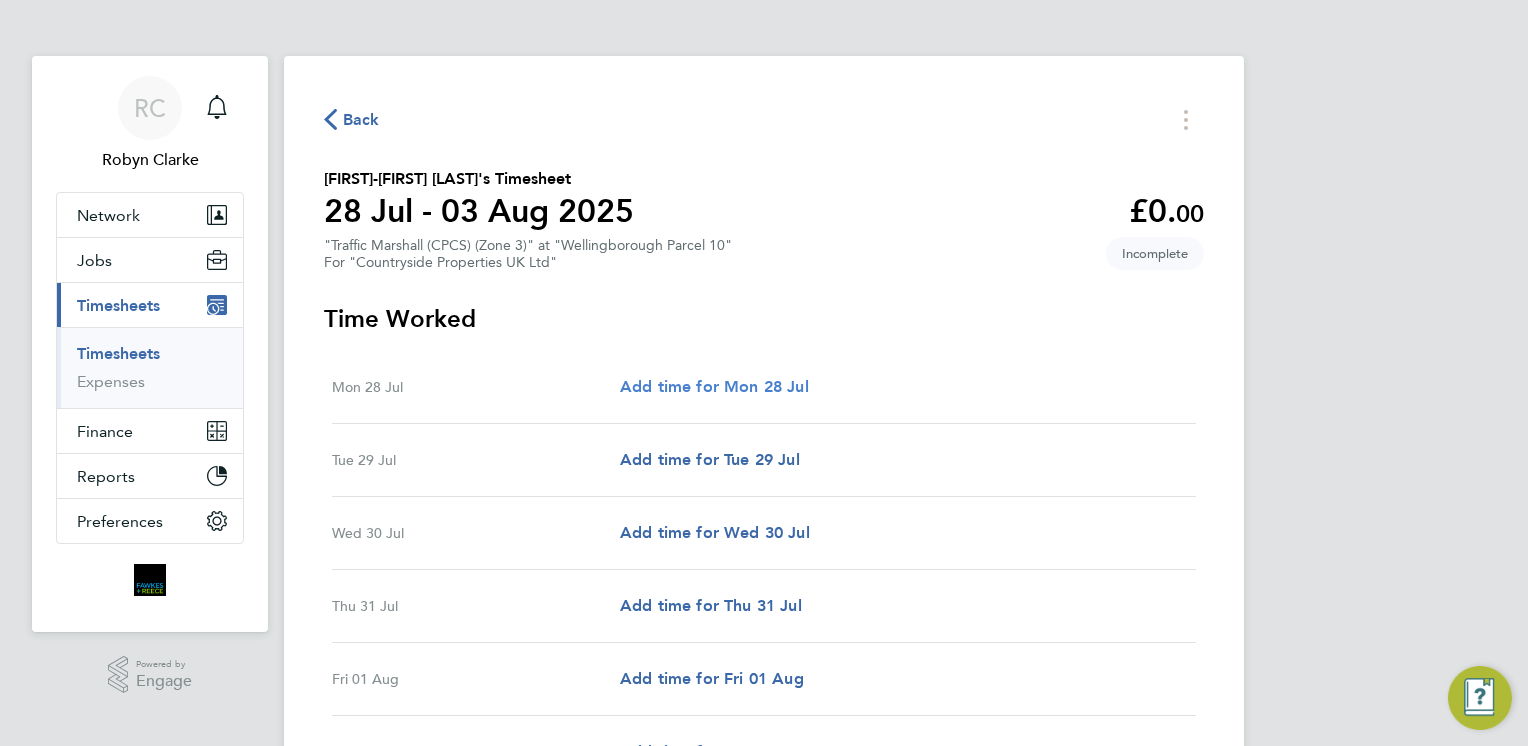 click on "Add time for Mon 28 Jul" at bounding box center [714, 386] 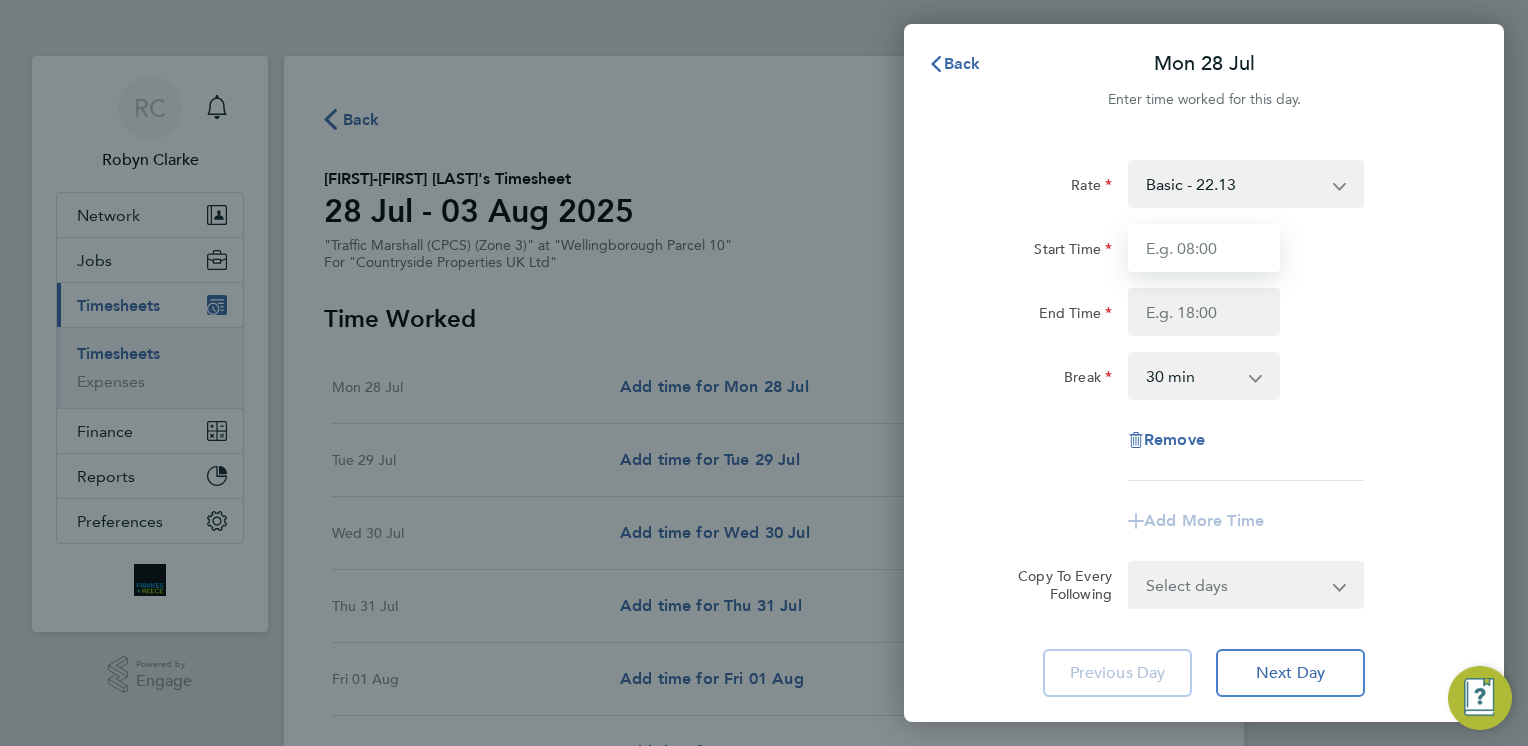 click on "Start Time" at bounding box center [1204, 248] 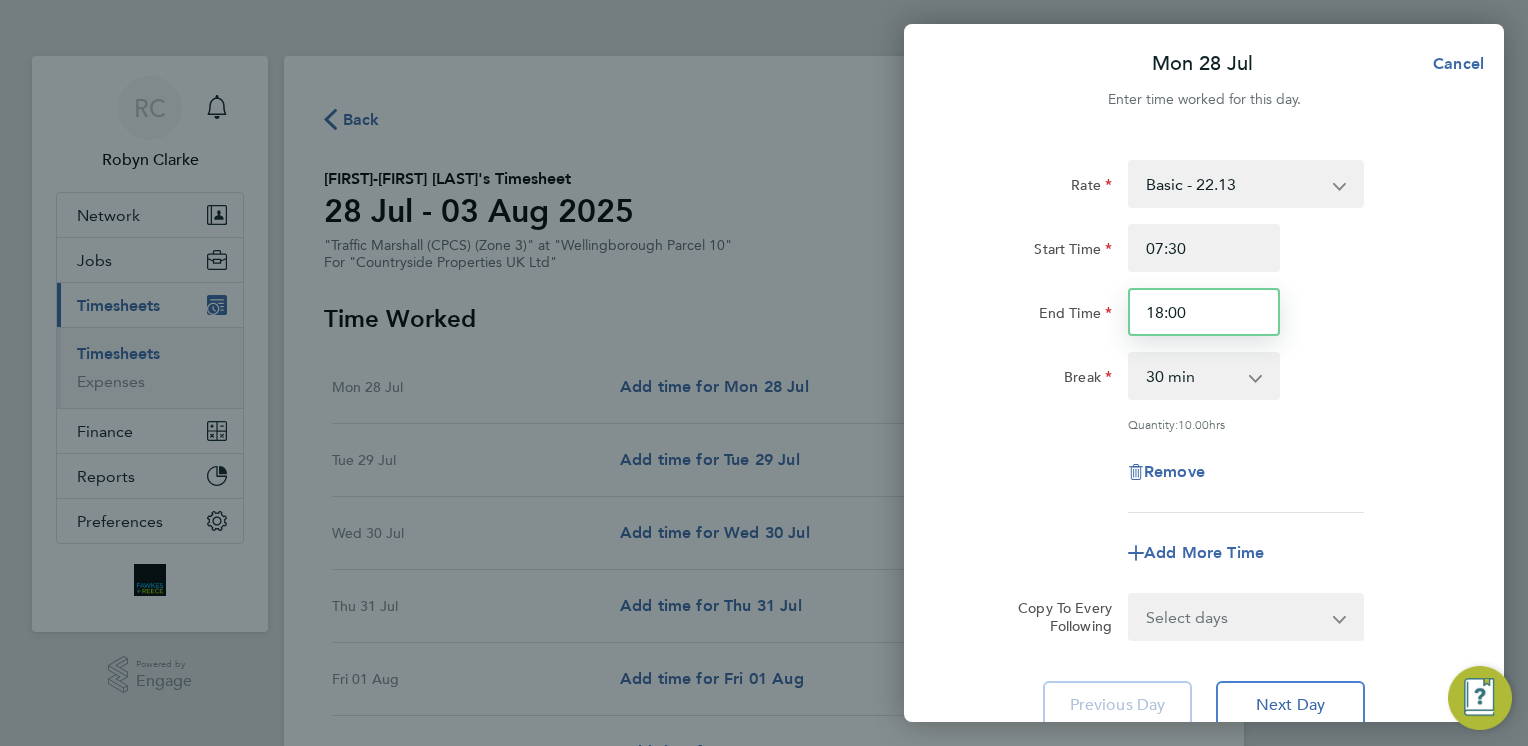 drag, startPoint x: 1206, startPoint y: 316, endPoint x: 1123, endPoint y: 324, distance: 83.38465 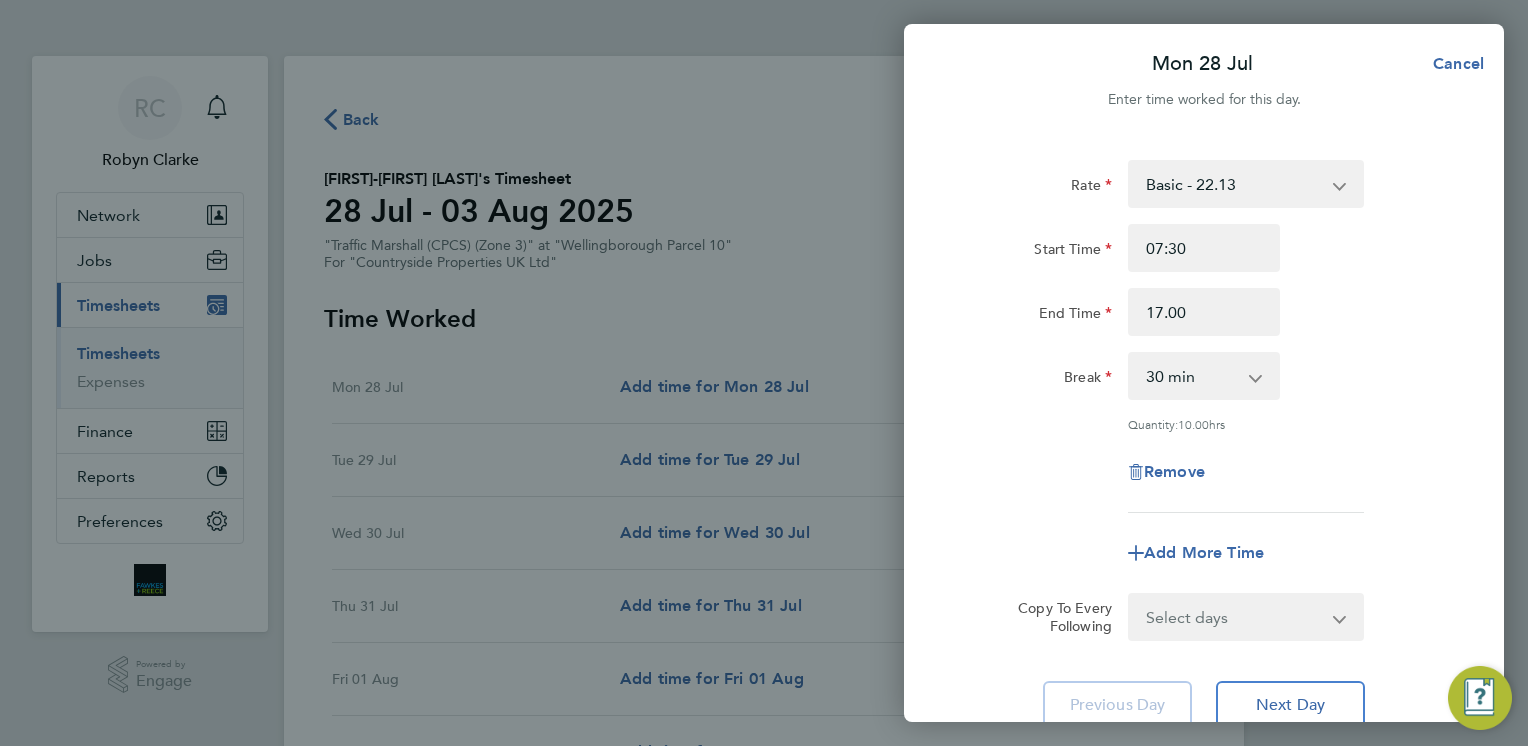 type on "17:00" 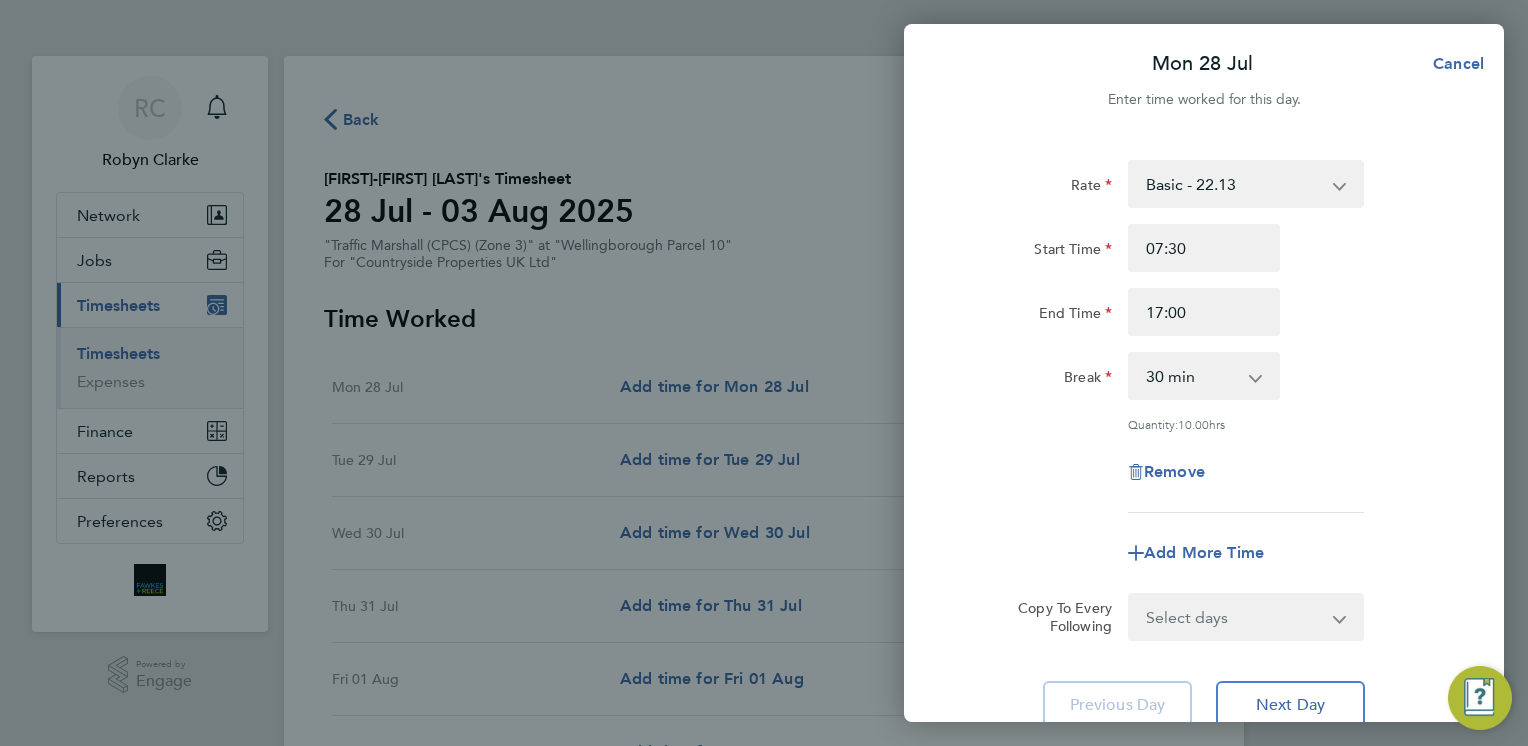 click on "Break  0 min   15 min   30 min   45 min   60 min   75 min   90 min" 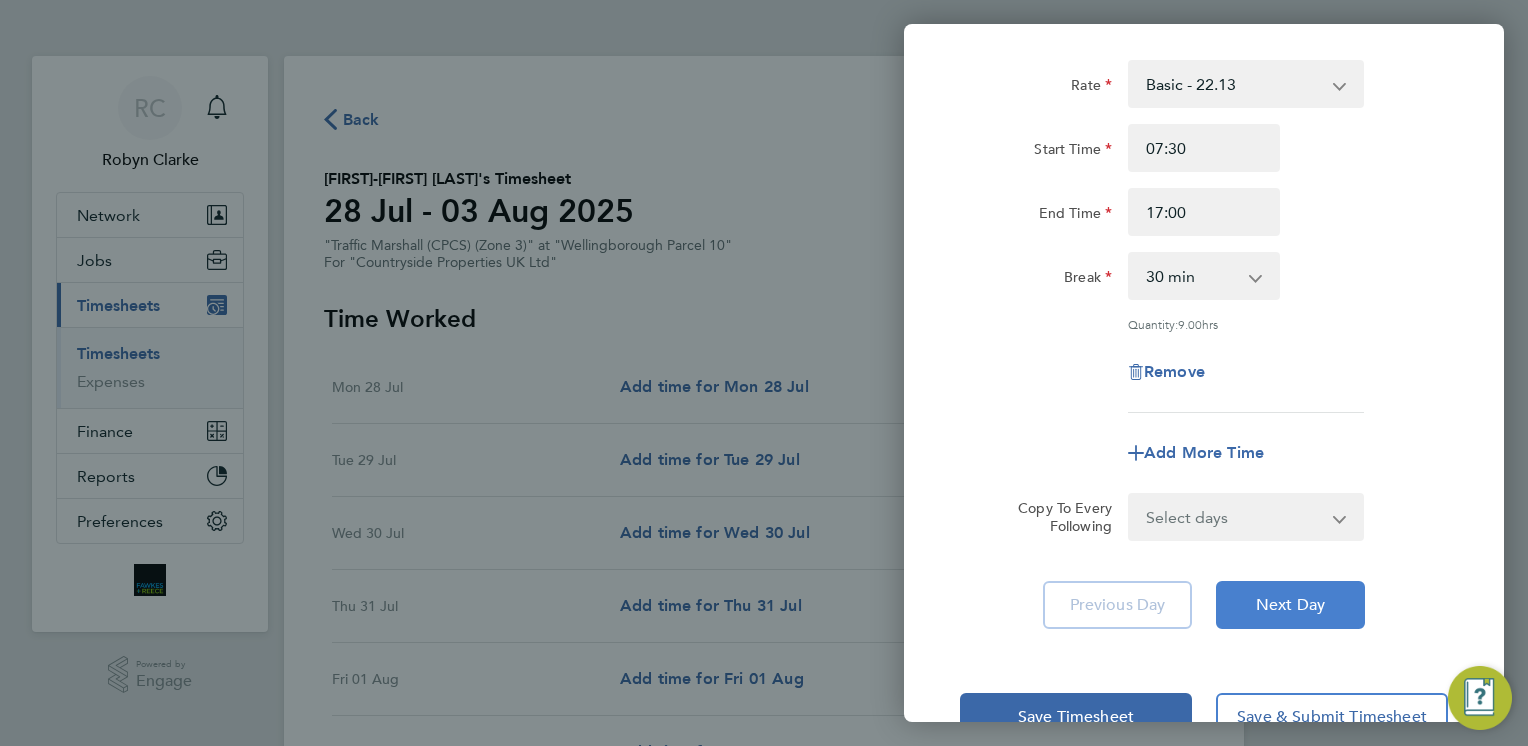 drag, startPoint x: 1275, startPoint y: 602, endPoint x: 1291, endPoint y: 522, distance: 81.58431 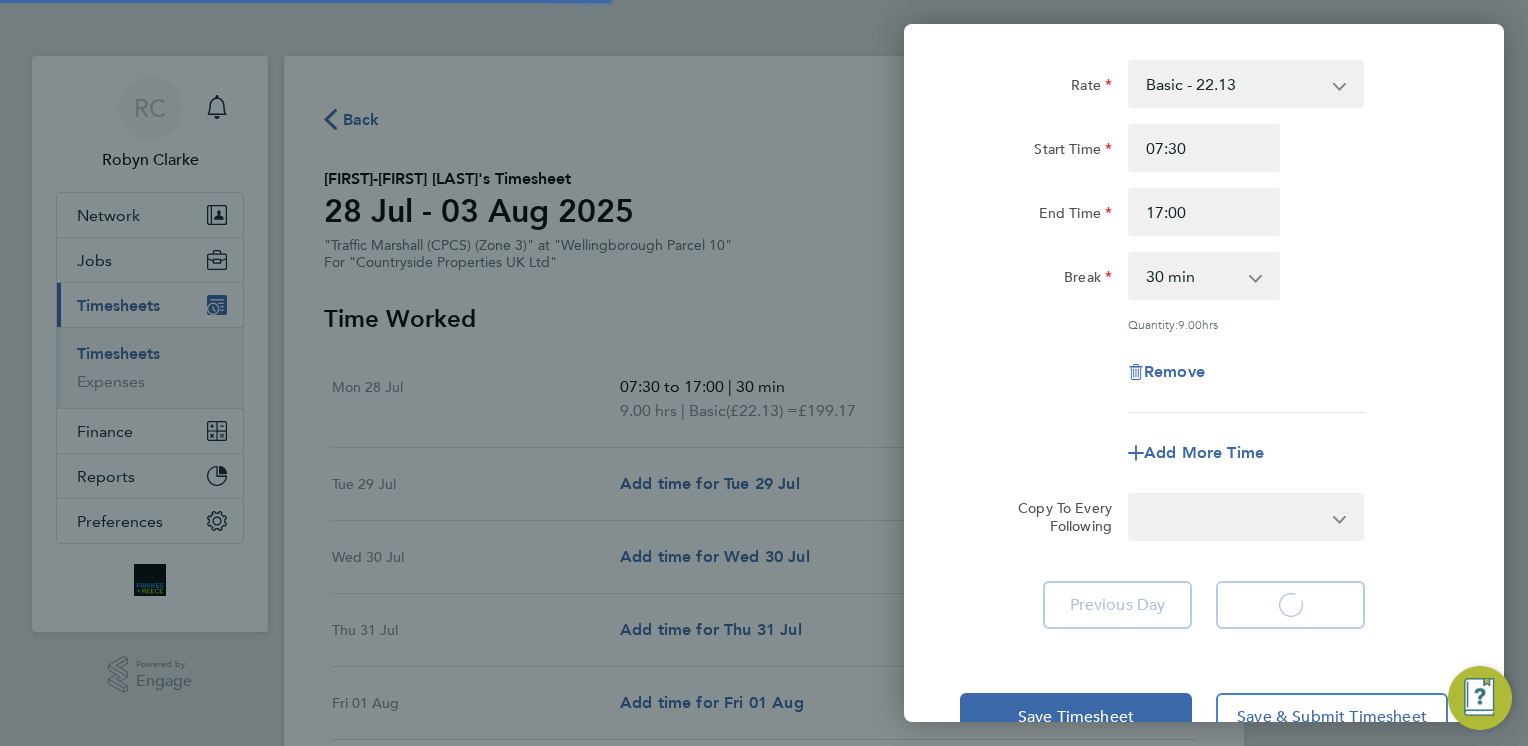 select on "30" 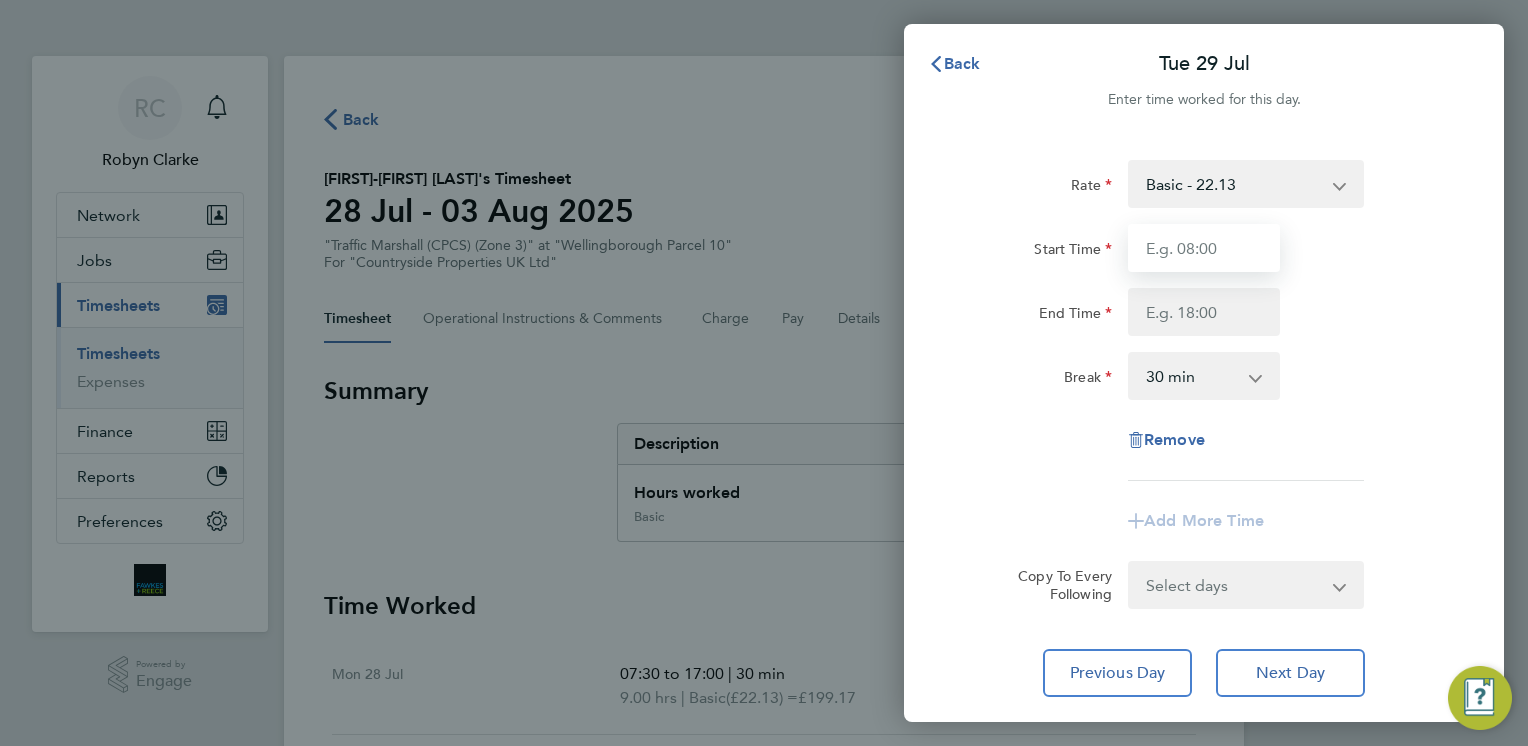 click on "Start Time" at bounding box center (1204, 248) 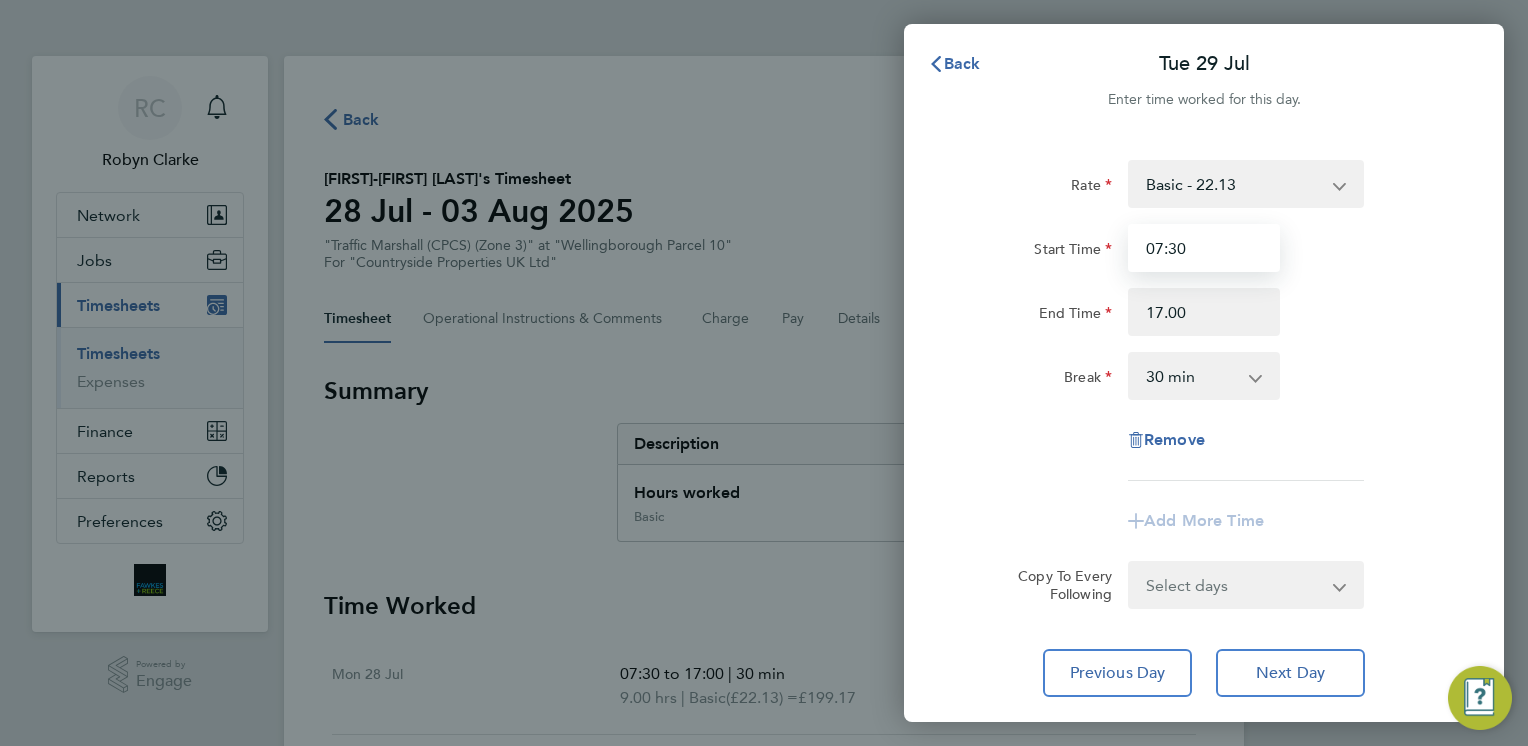 type on "17:00" 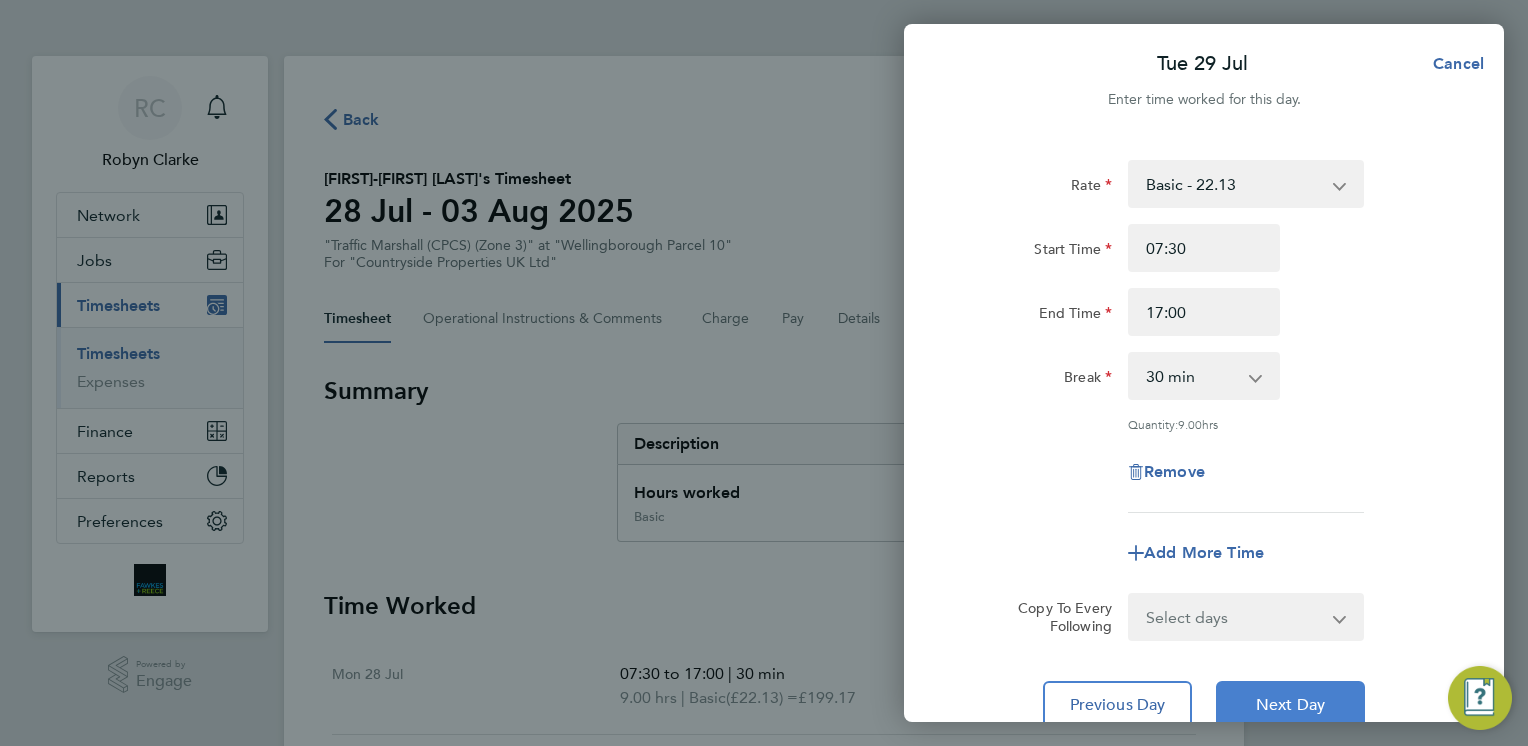 click on "Next Day" 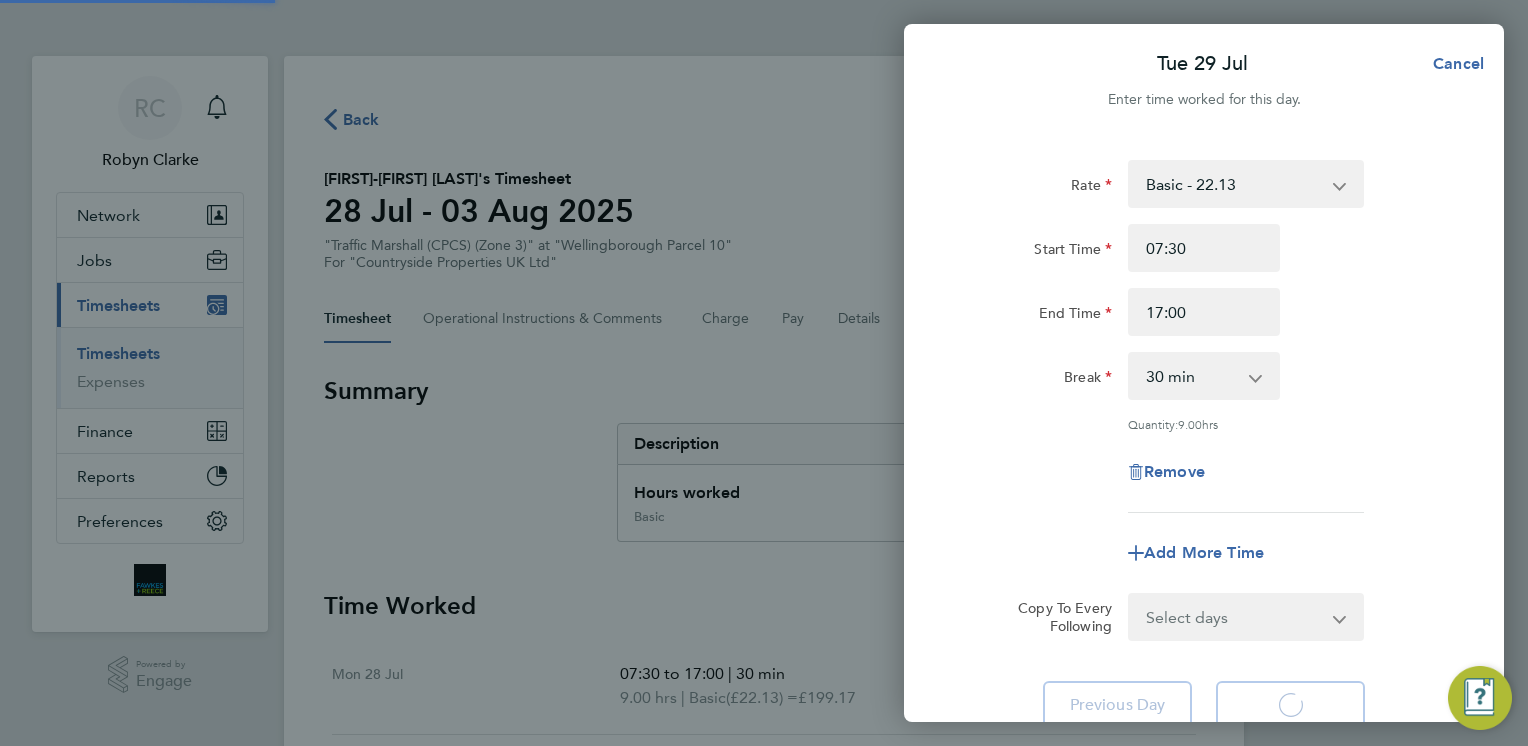 select on "30" 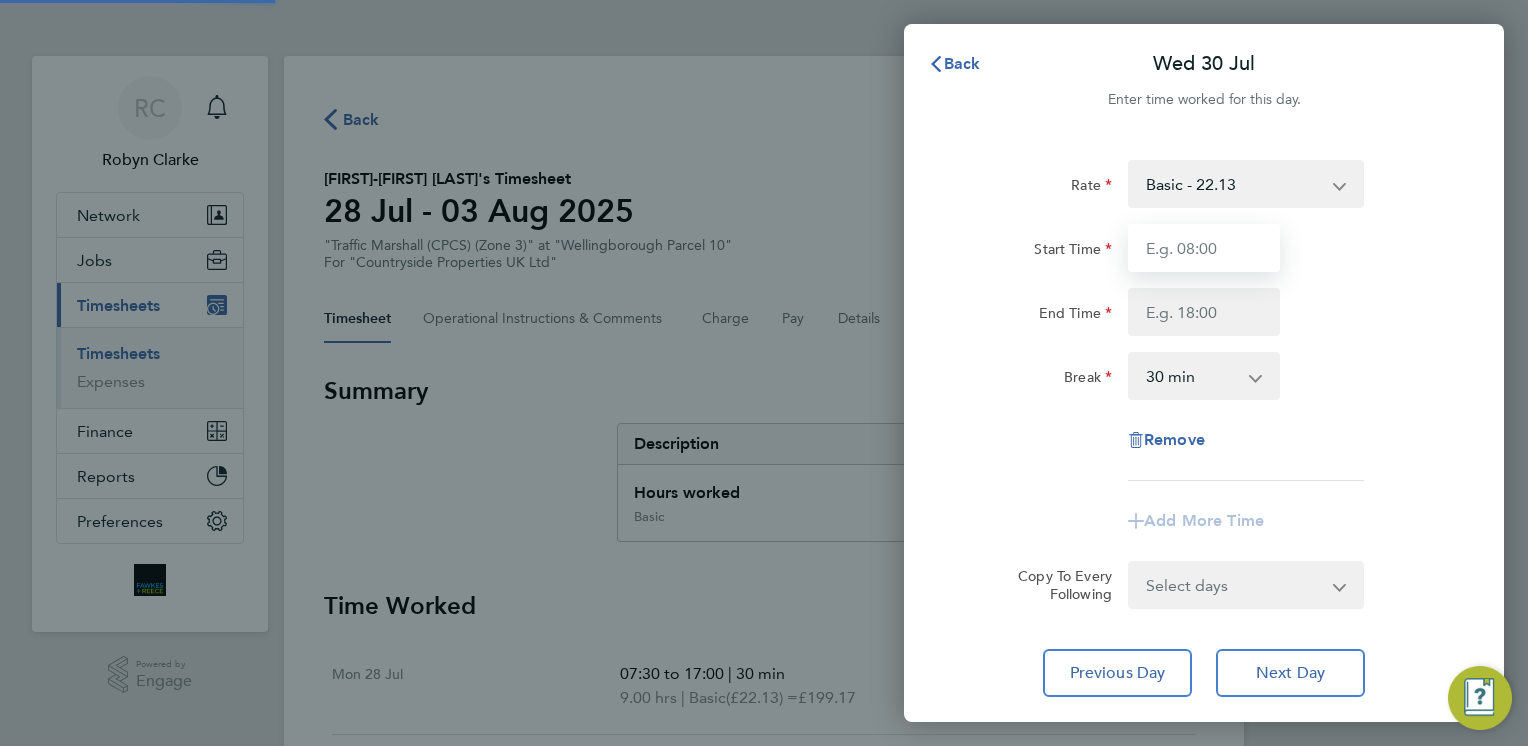 drag, startPoint x: 1199, startPoint y: 247, endPoint x: 1205, endPoint y: 263, distance: 17.088007 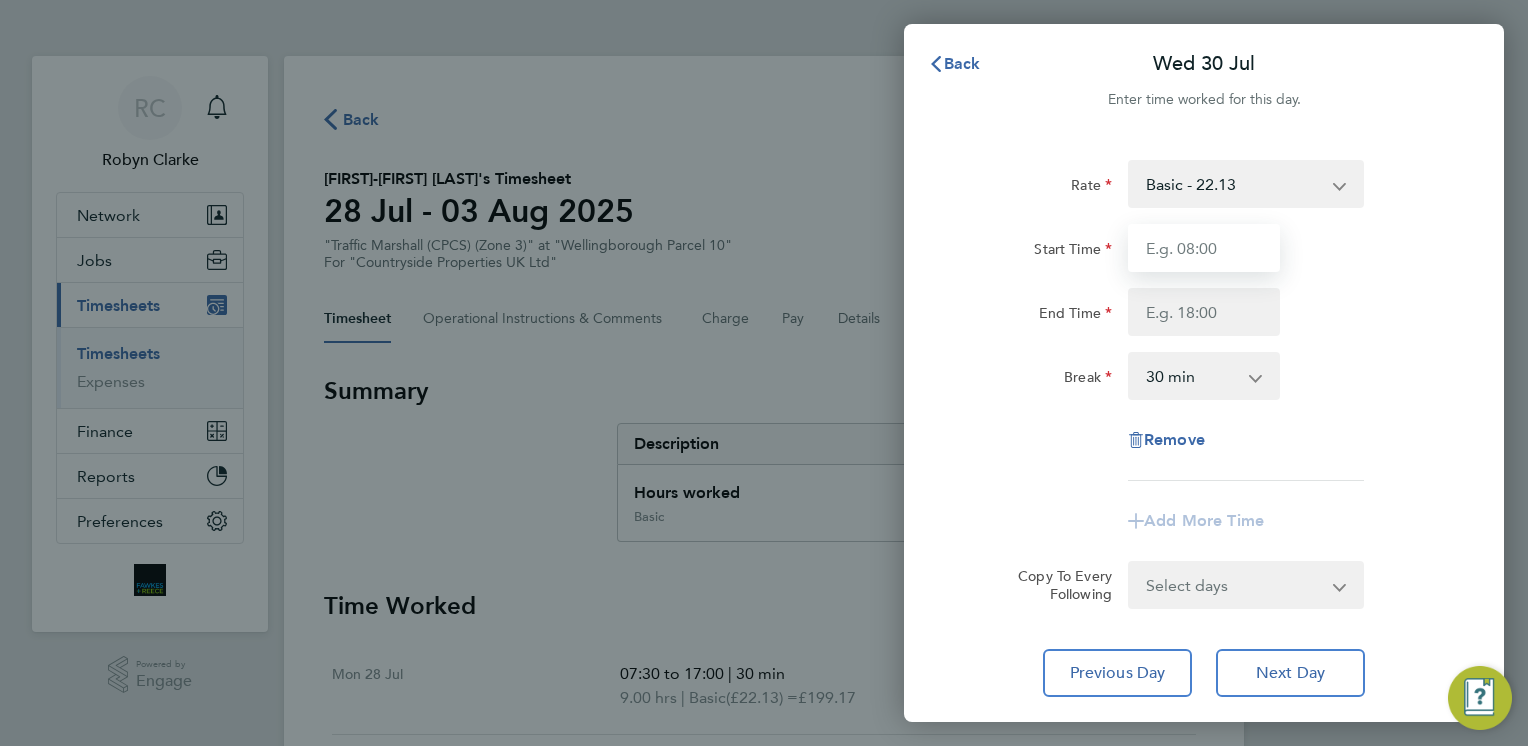 type on "07:30" 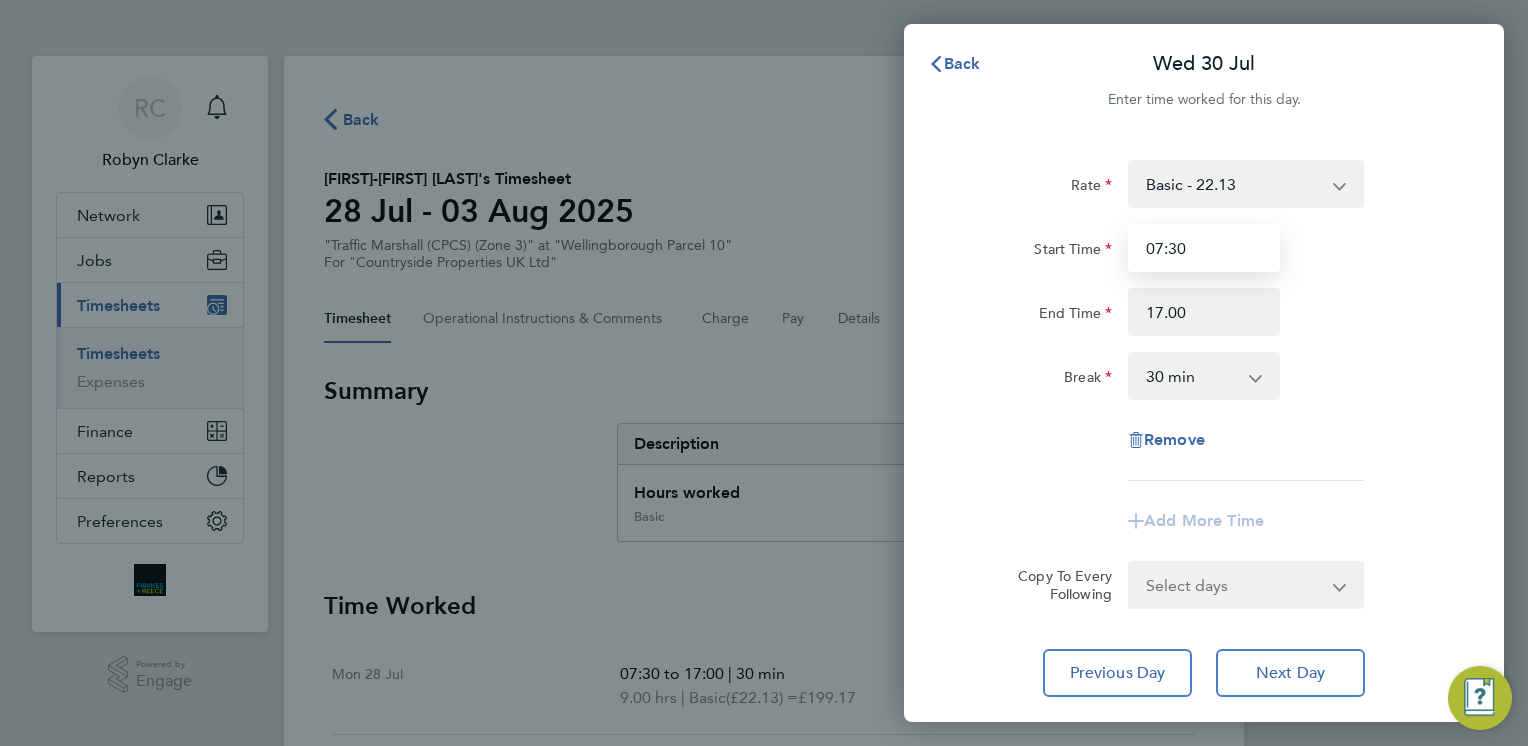 type on "17:00" 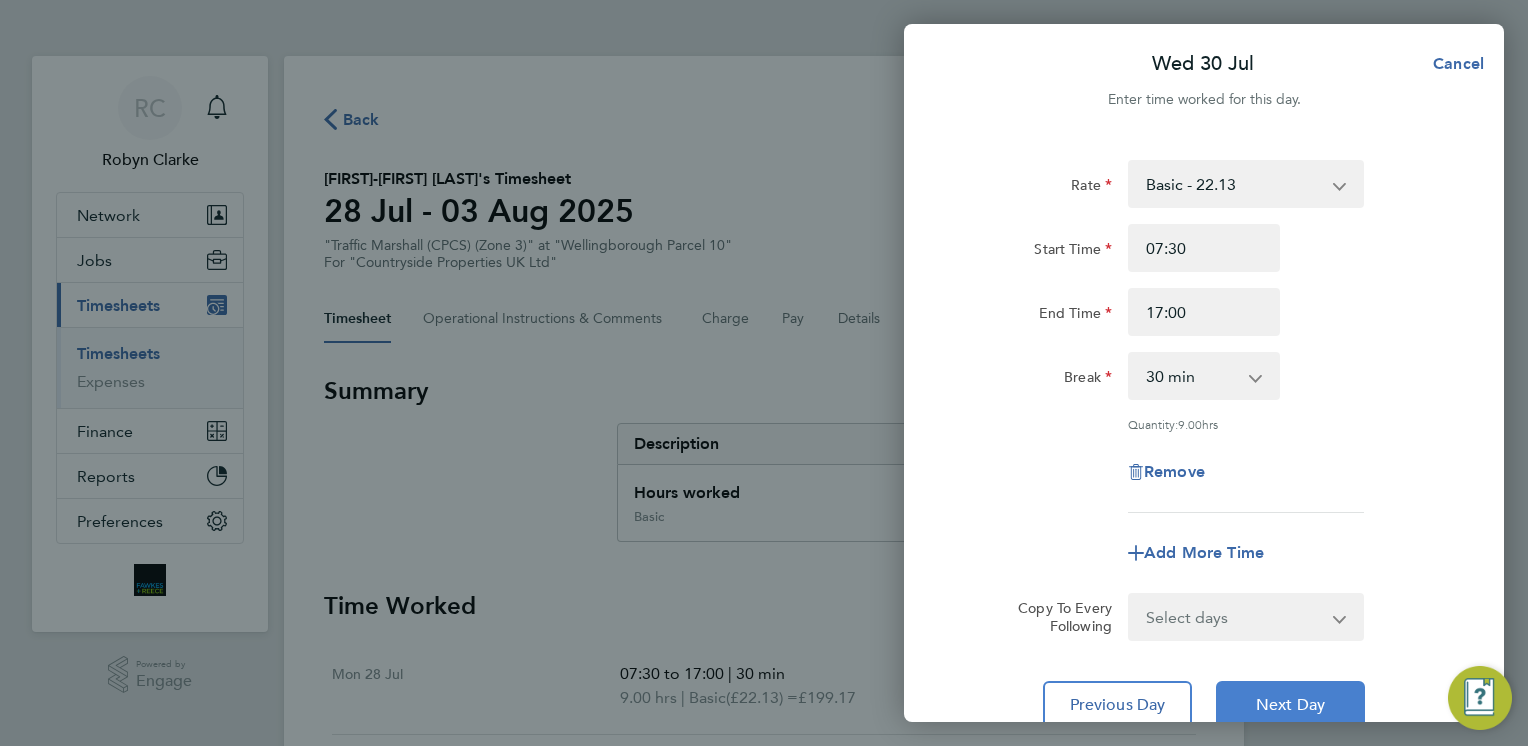 click on "Next Day" 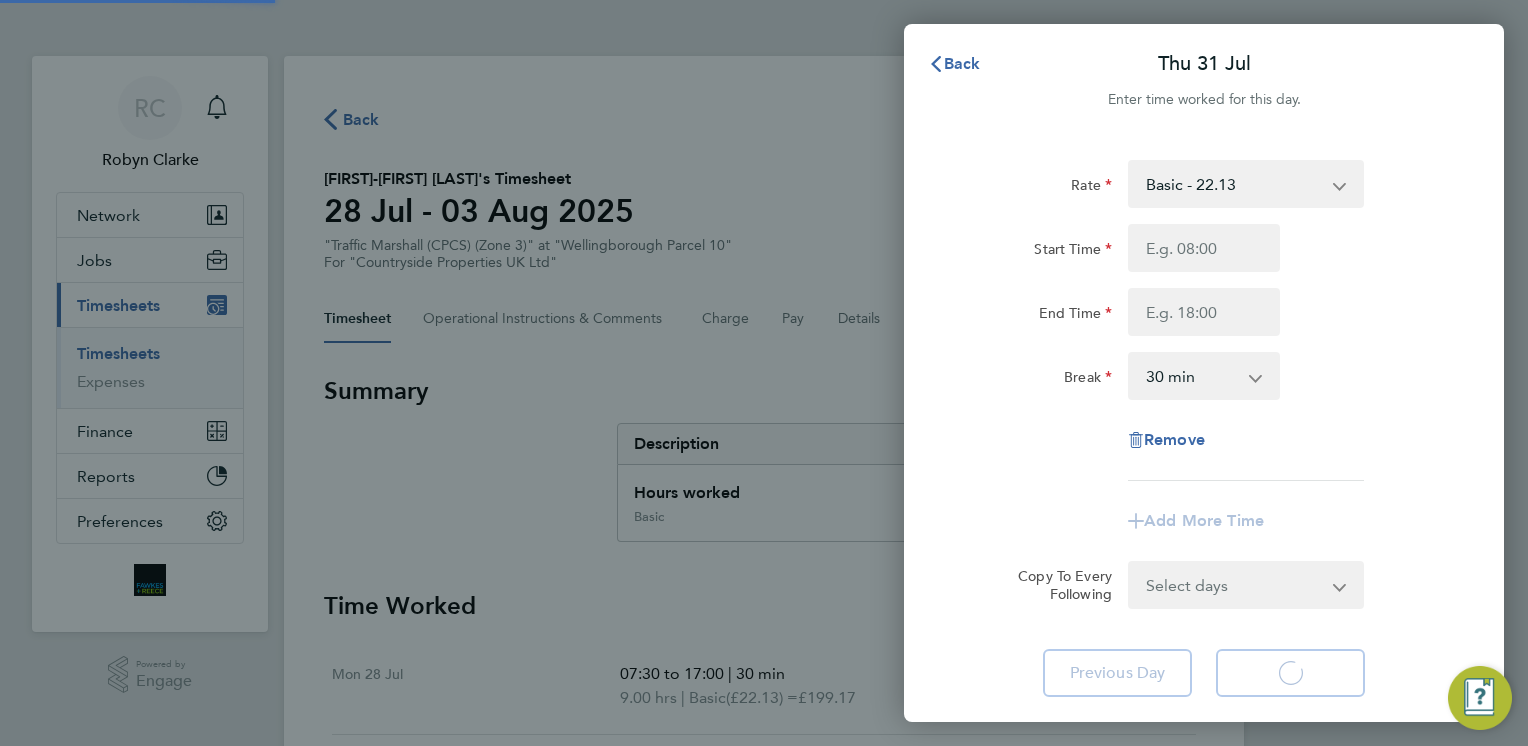 select on "30" 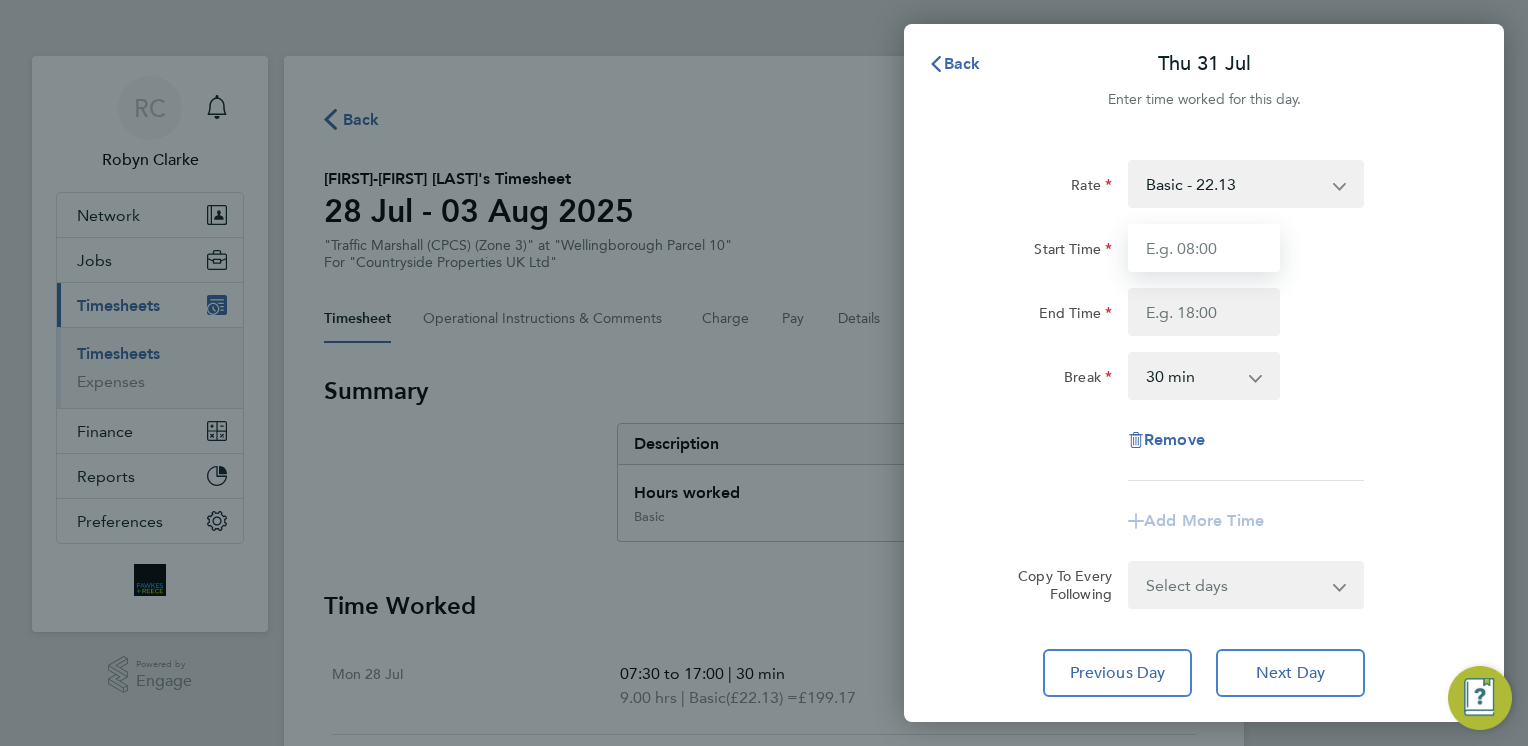 click on "Start Time" at bounding box center (1204, 248) 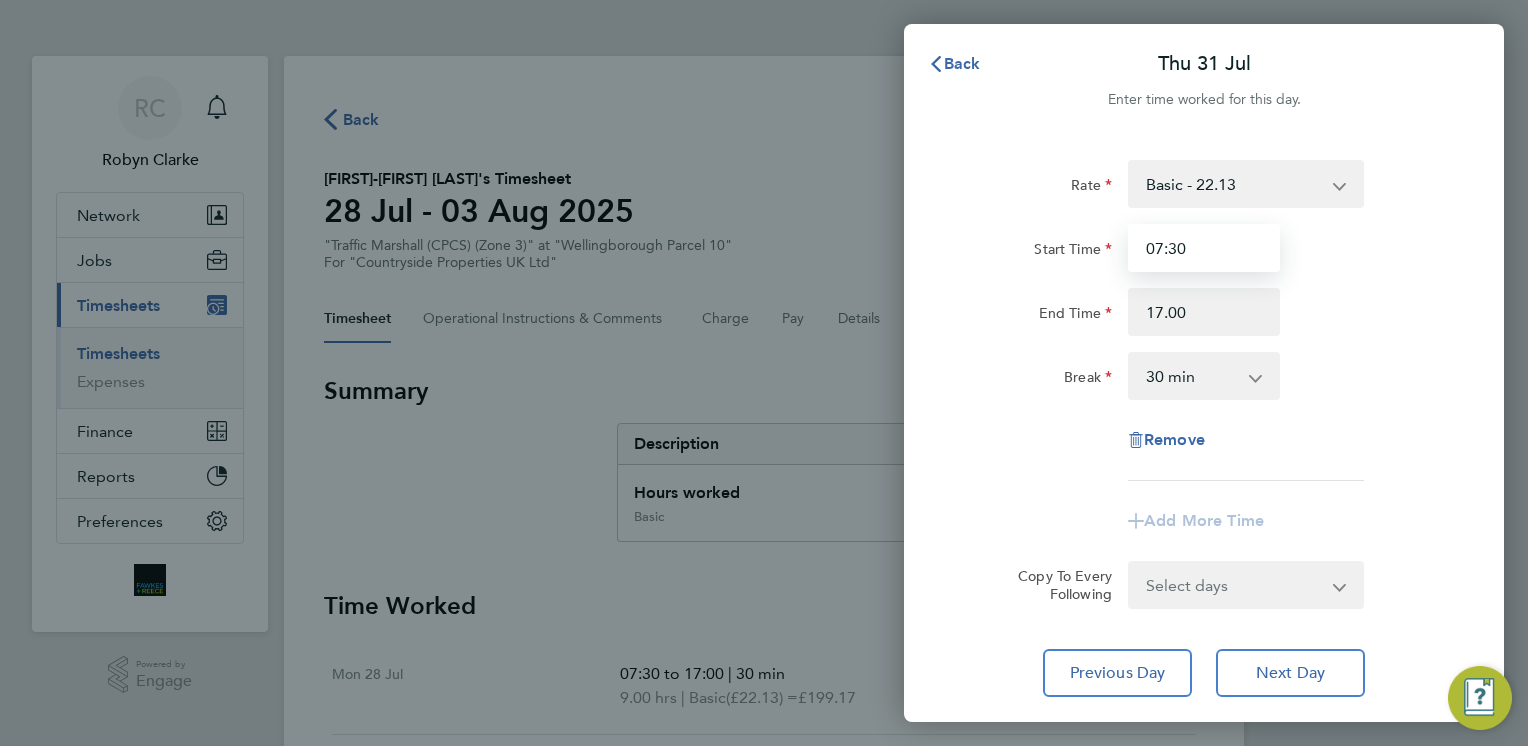 type on "17:00" 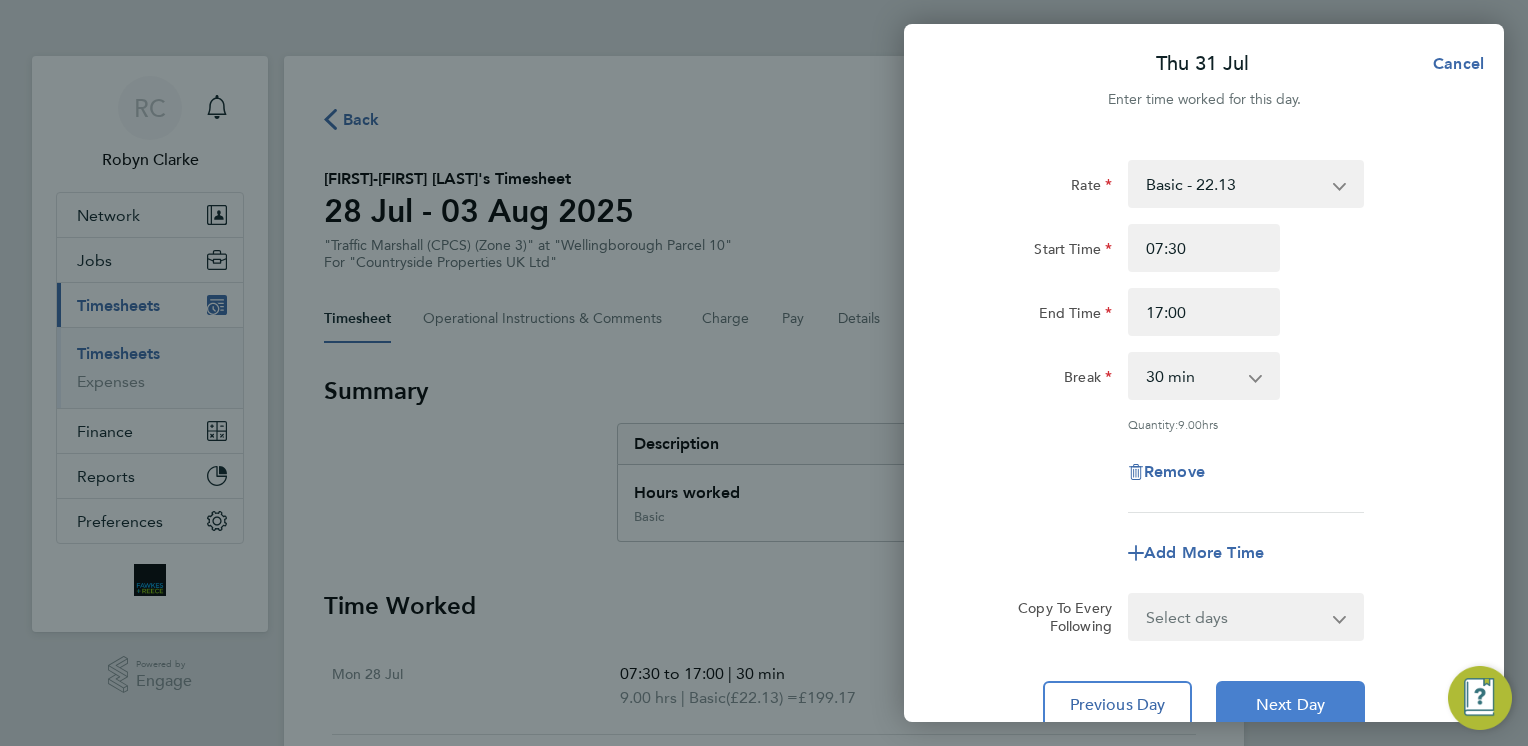 click on "Next Day" 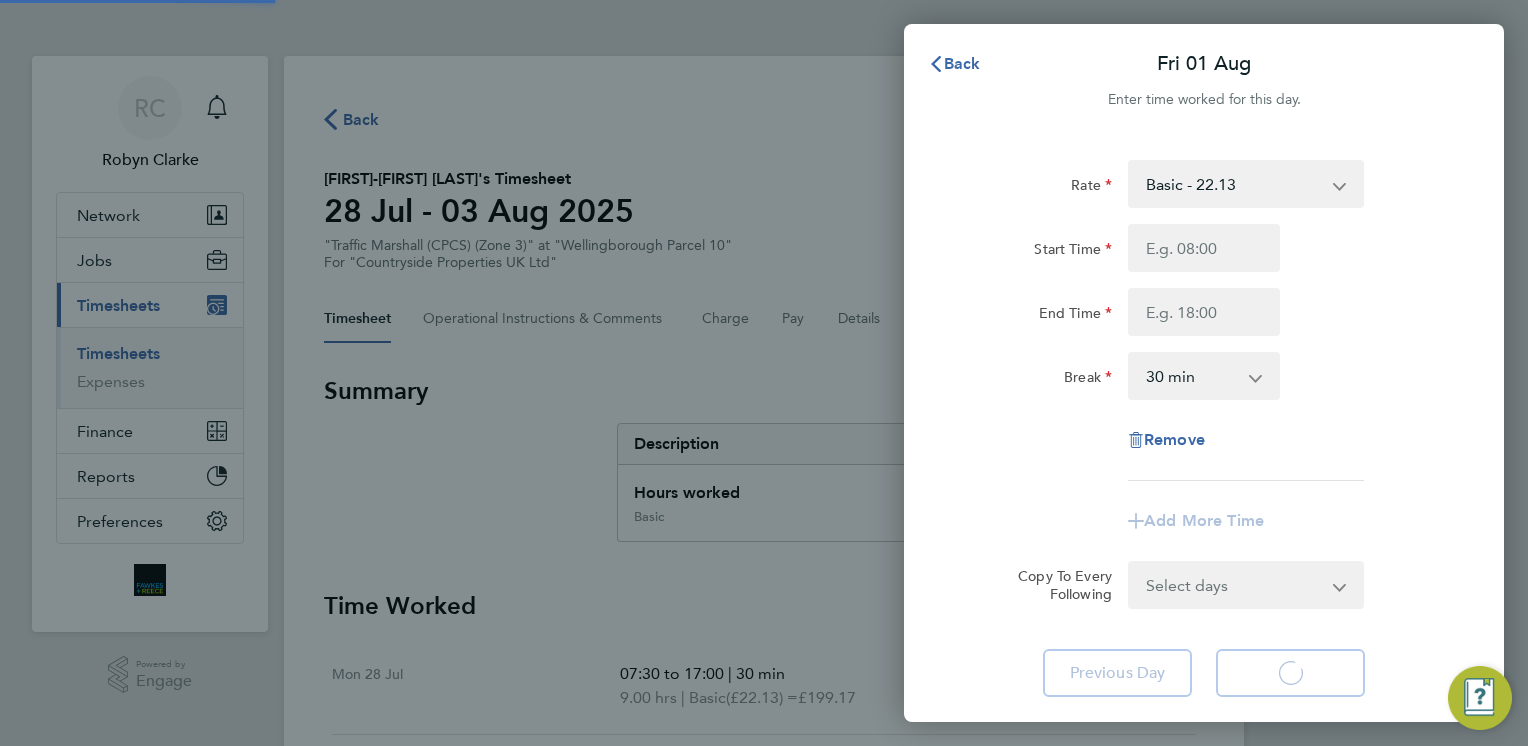 select on "30" 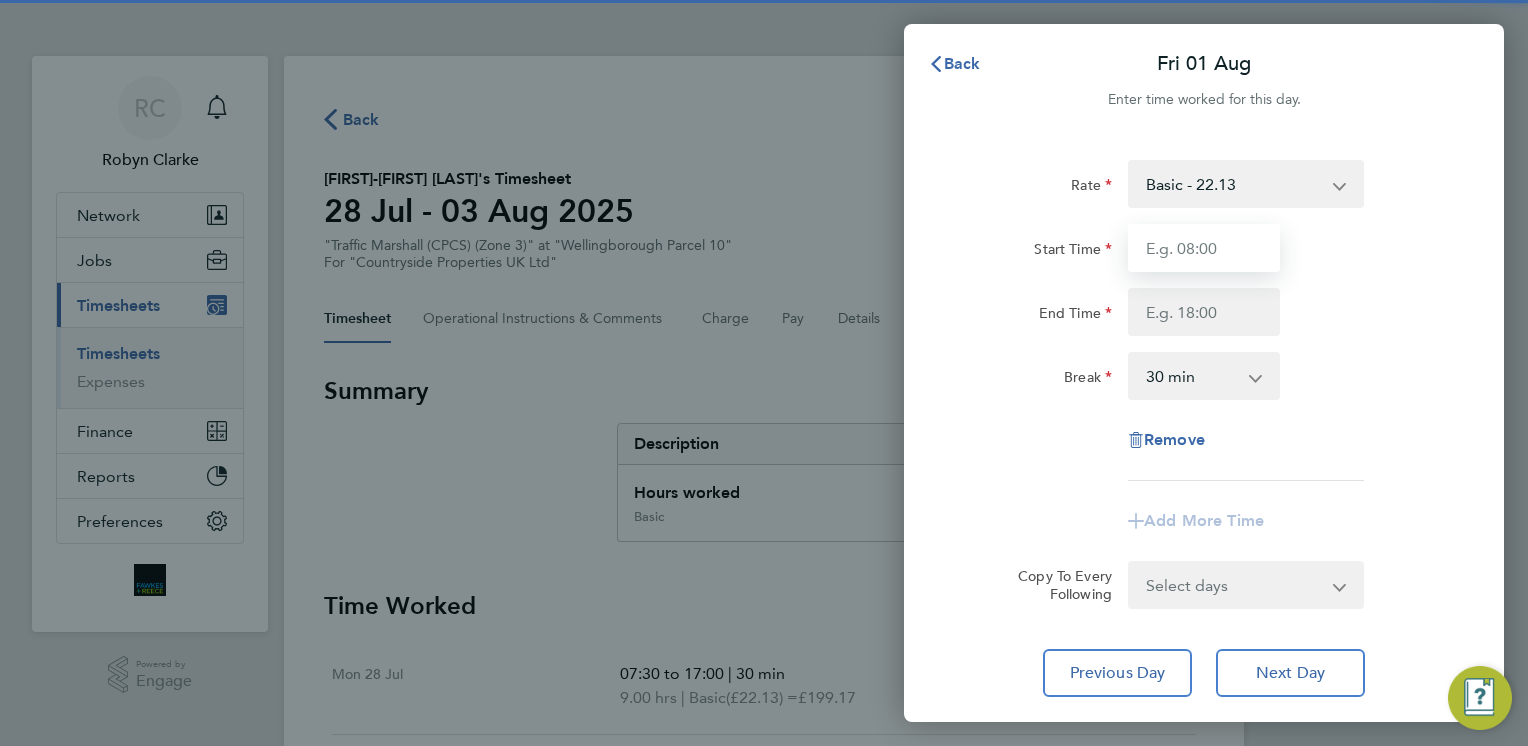 click on "Start Time" at bounding box center [1204, 248] 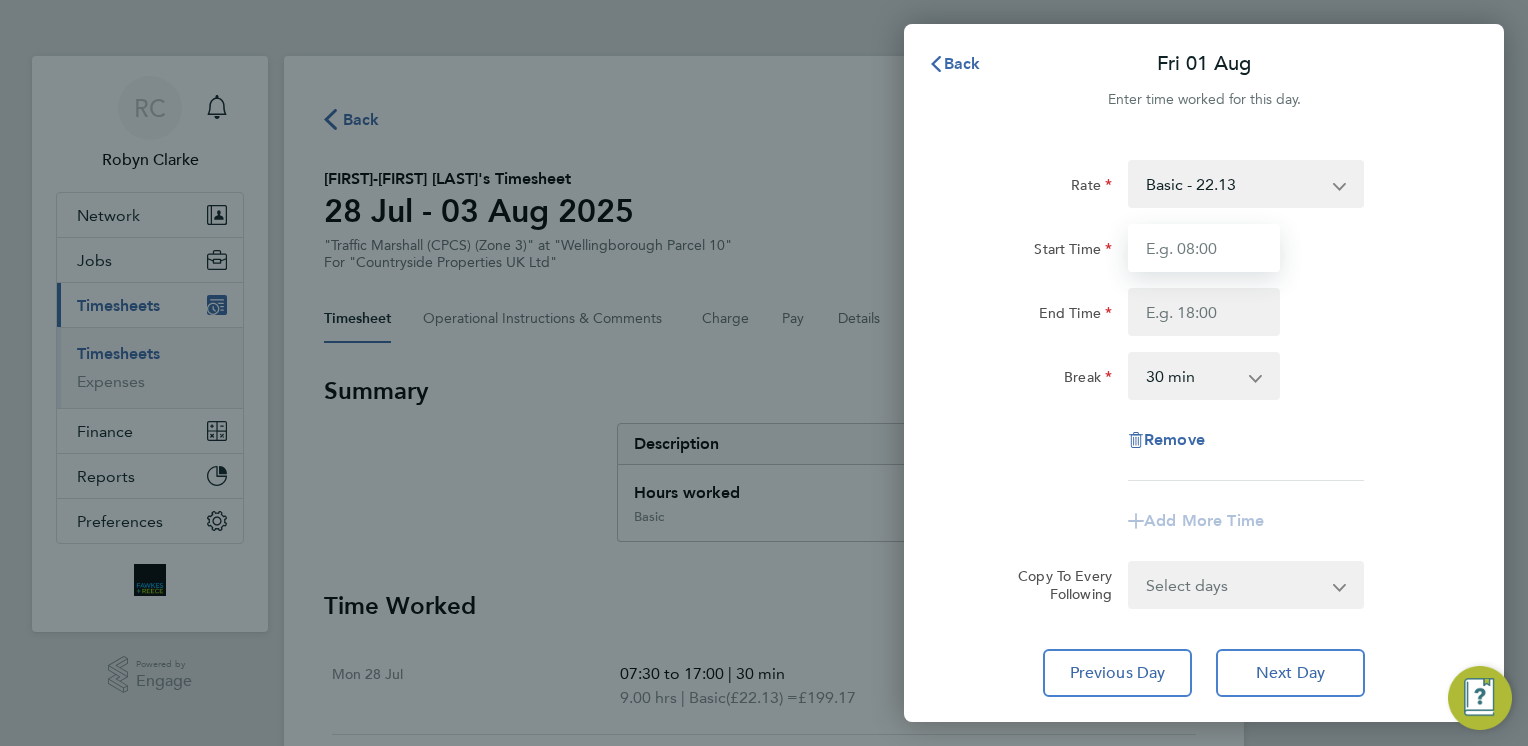 type on "07:30" 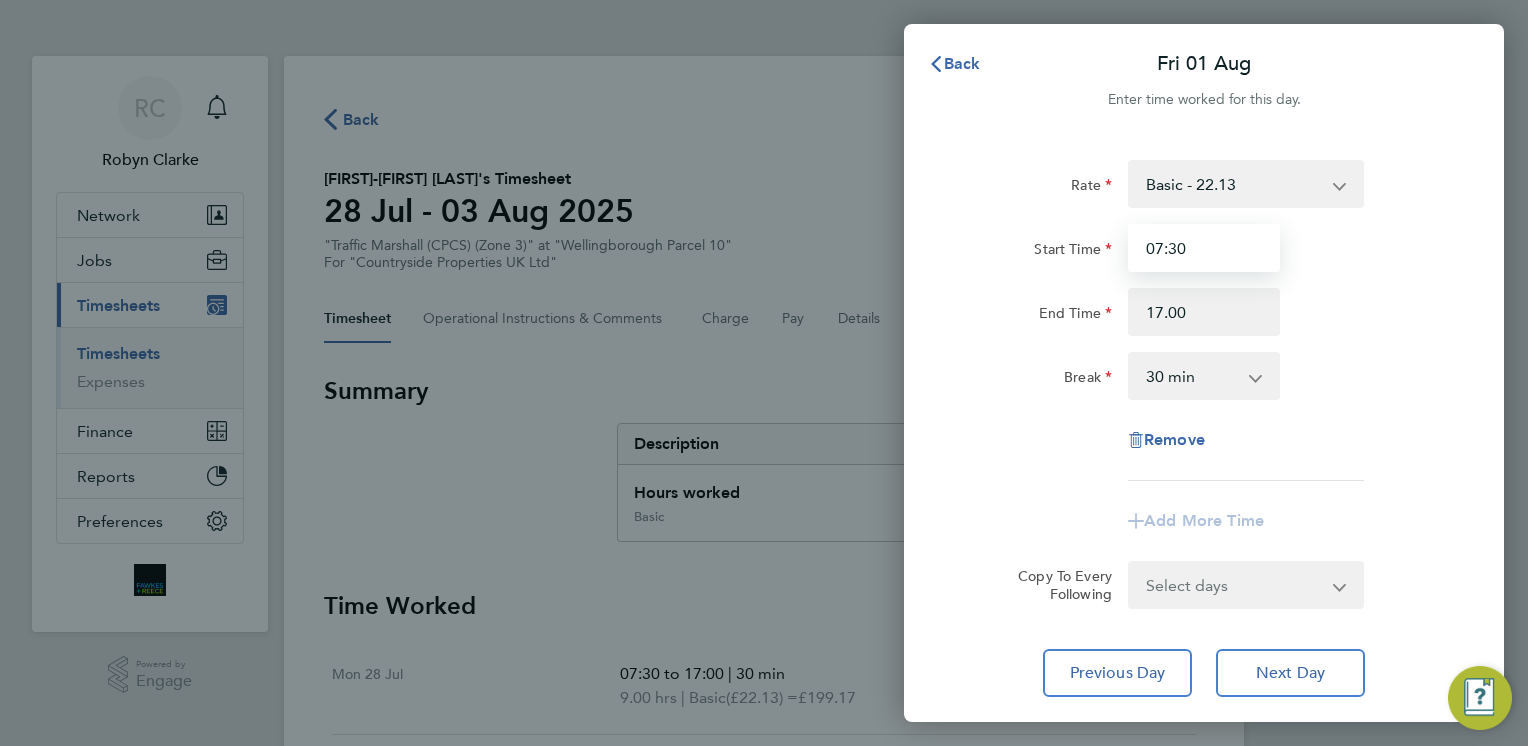 type on "17:00" 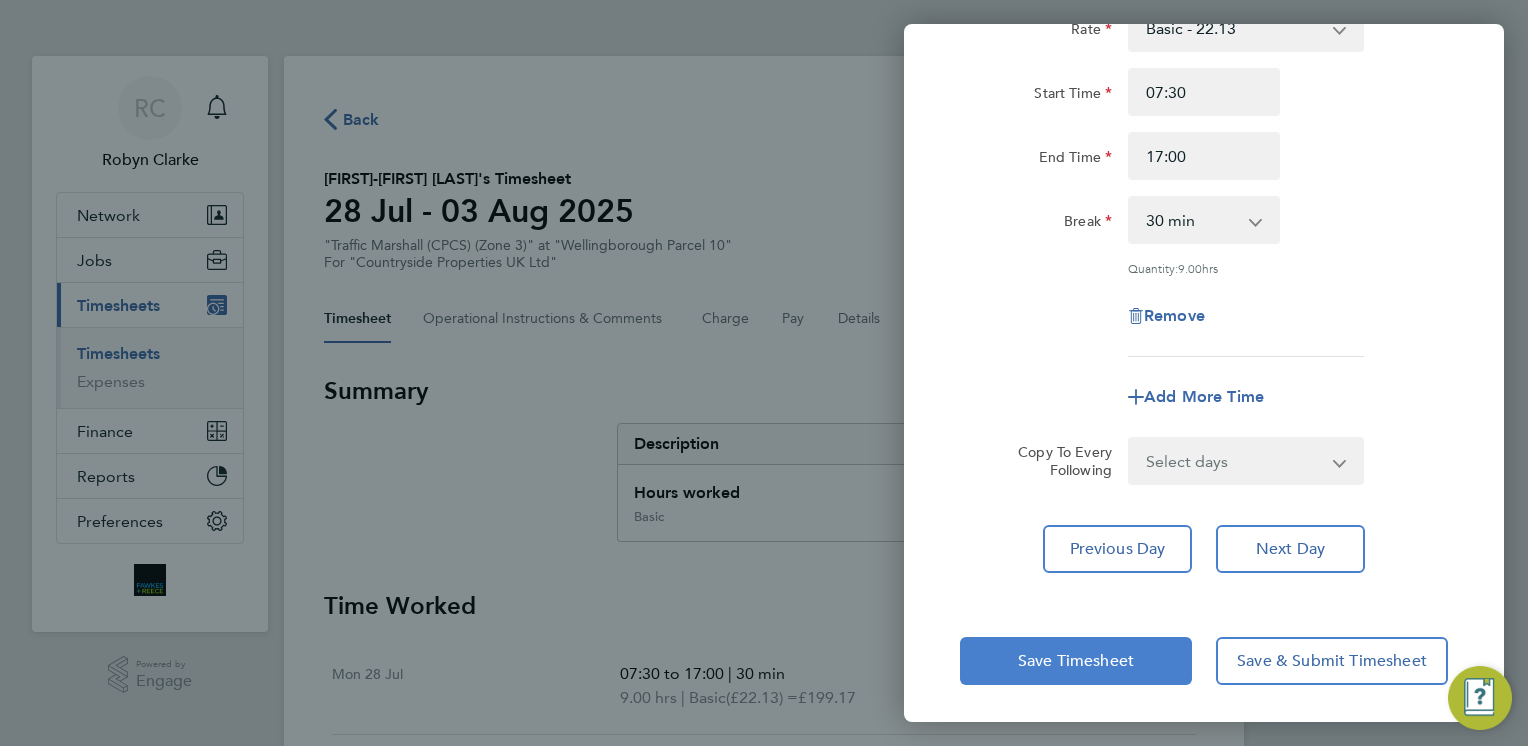click on "Save Timesheet" 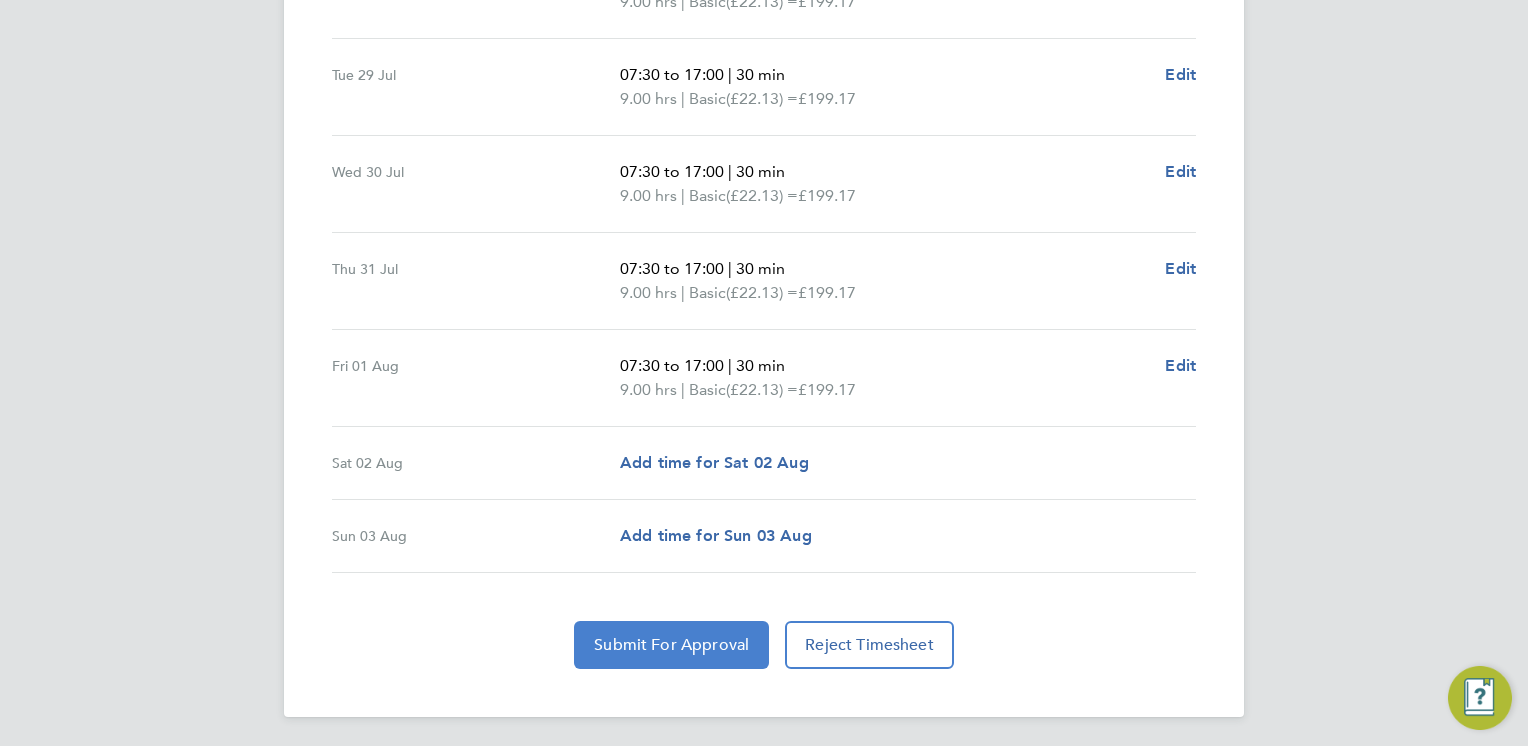 click on "Submit For Approval" 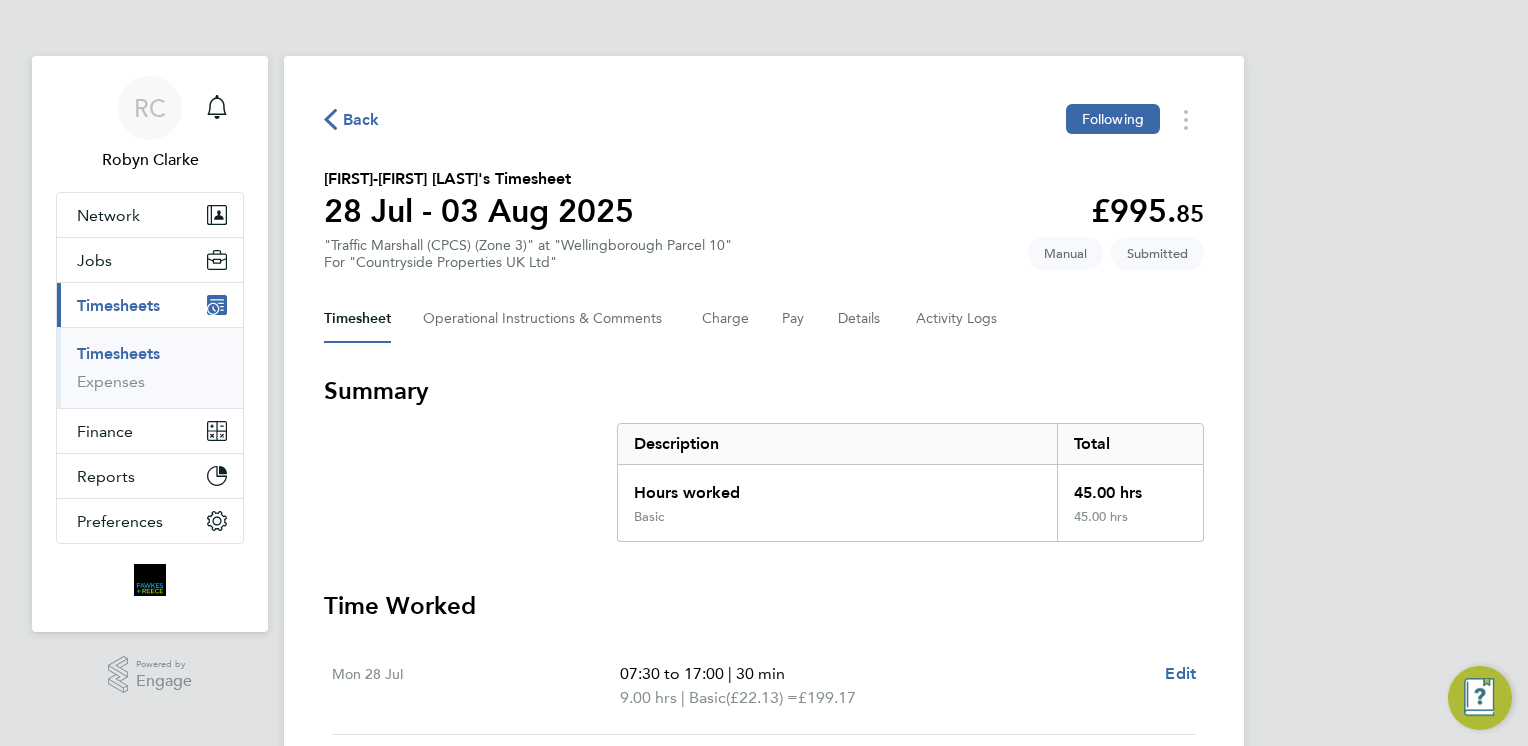 click on "Back" 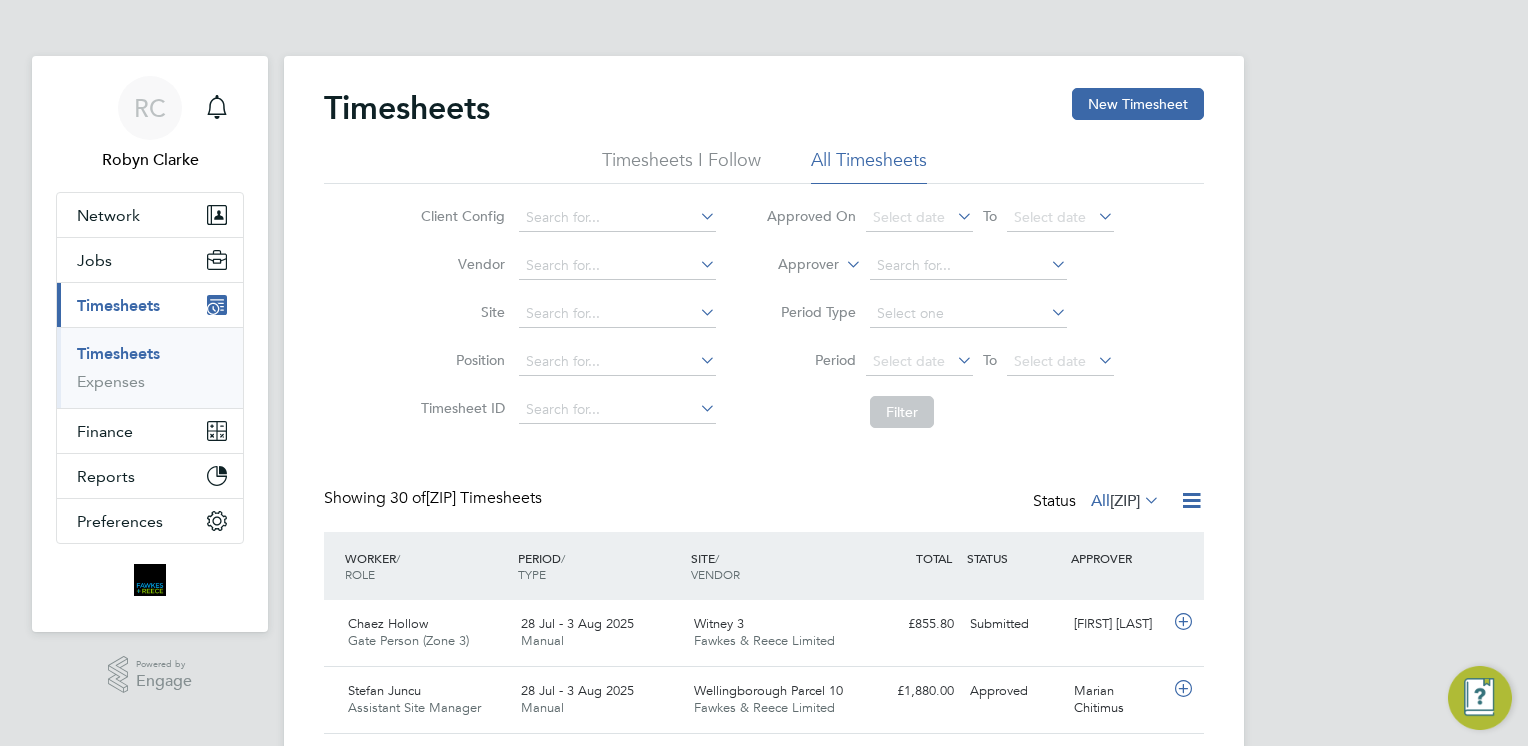 type 